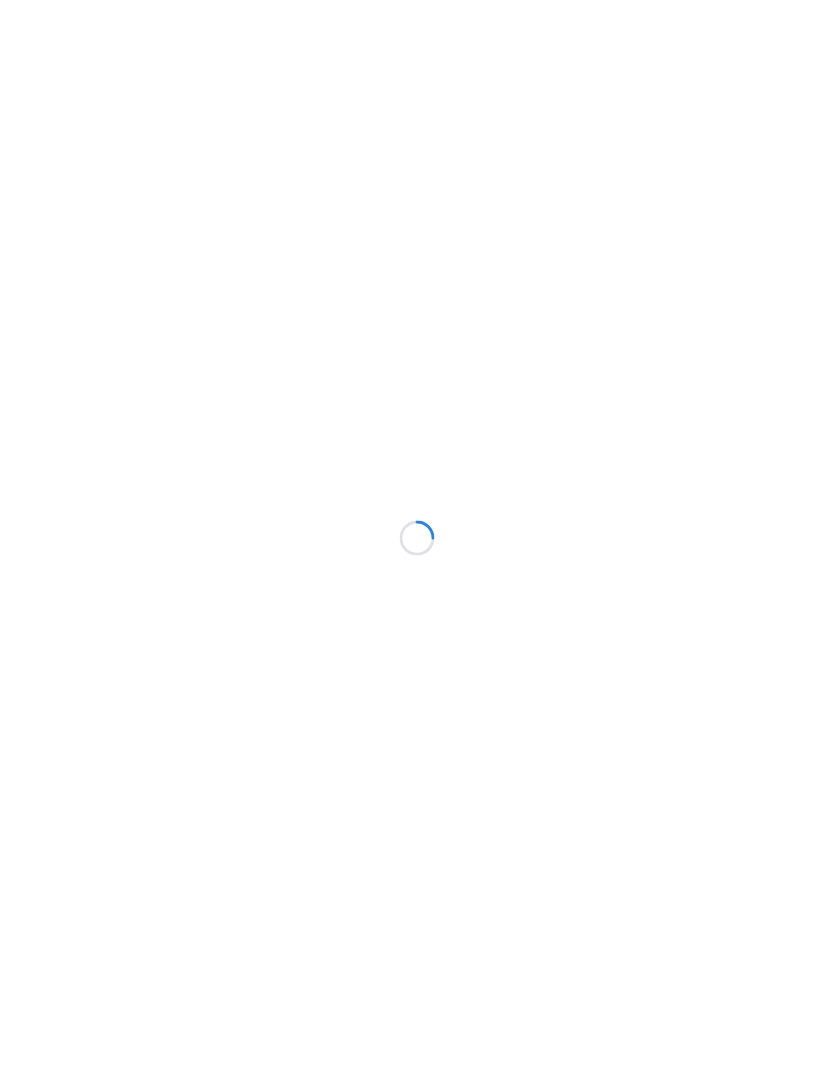 scroll, scrollTop: 0, scrollLeft: 0, axis: both 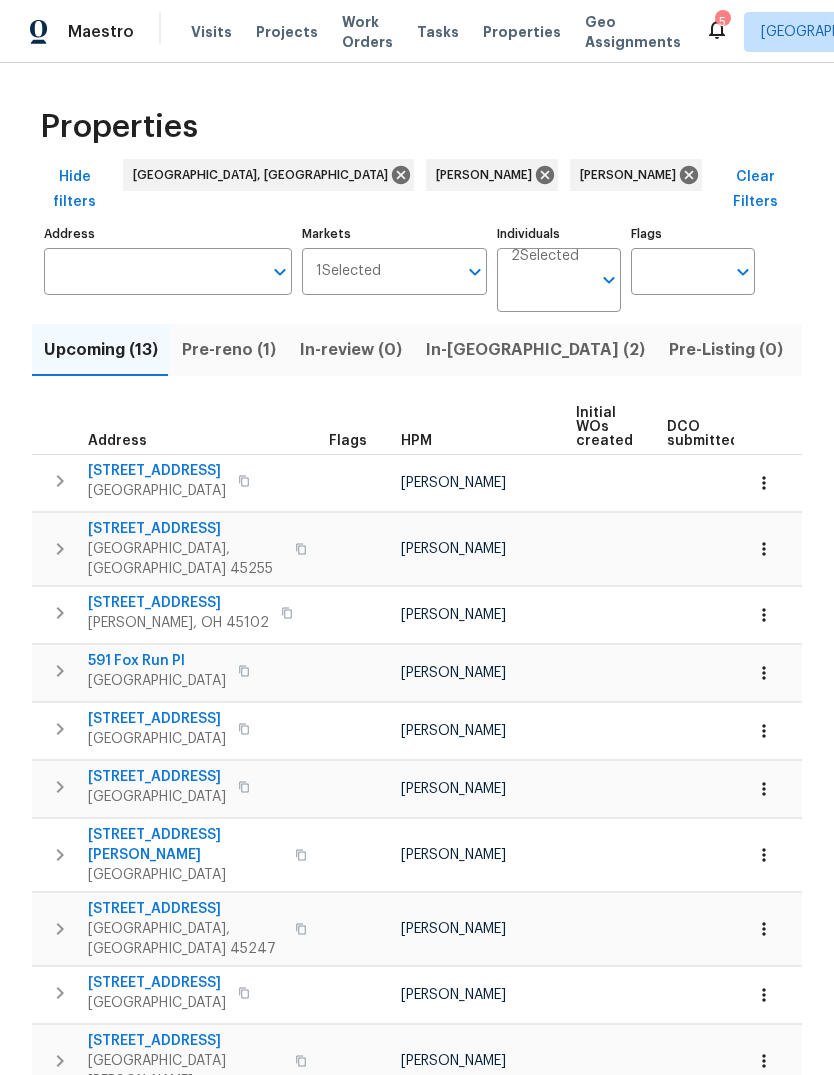click on "Individuals" at bounding box center [551, 288] 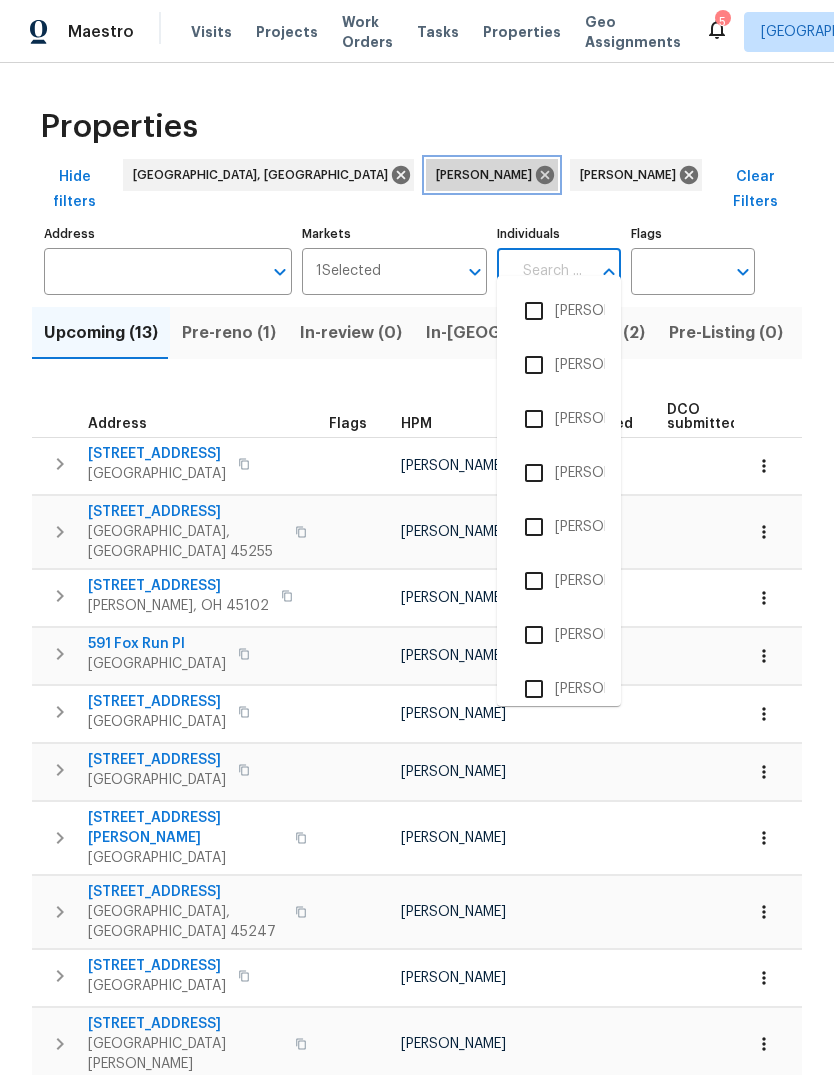 click 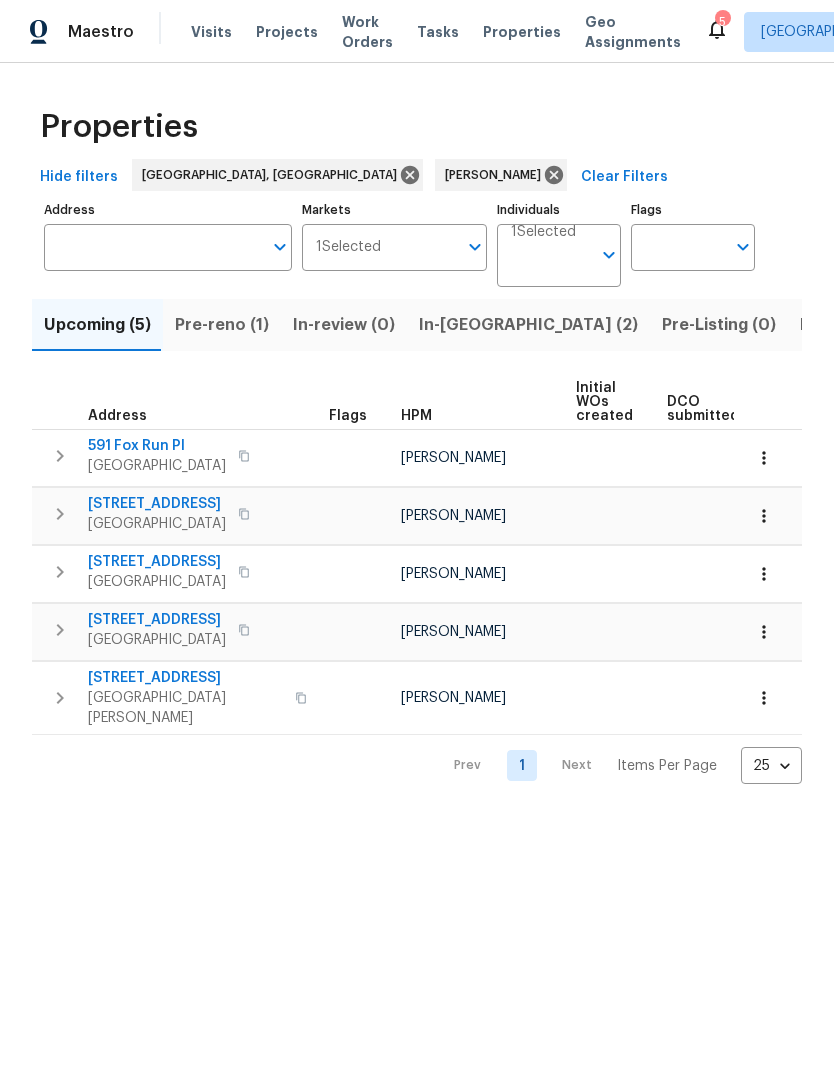 click on "Listed (7)" at bounding box center (837, 325) 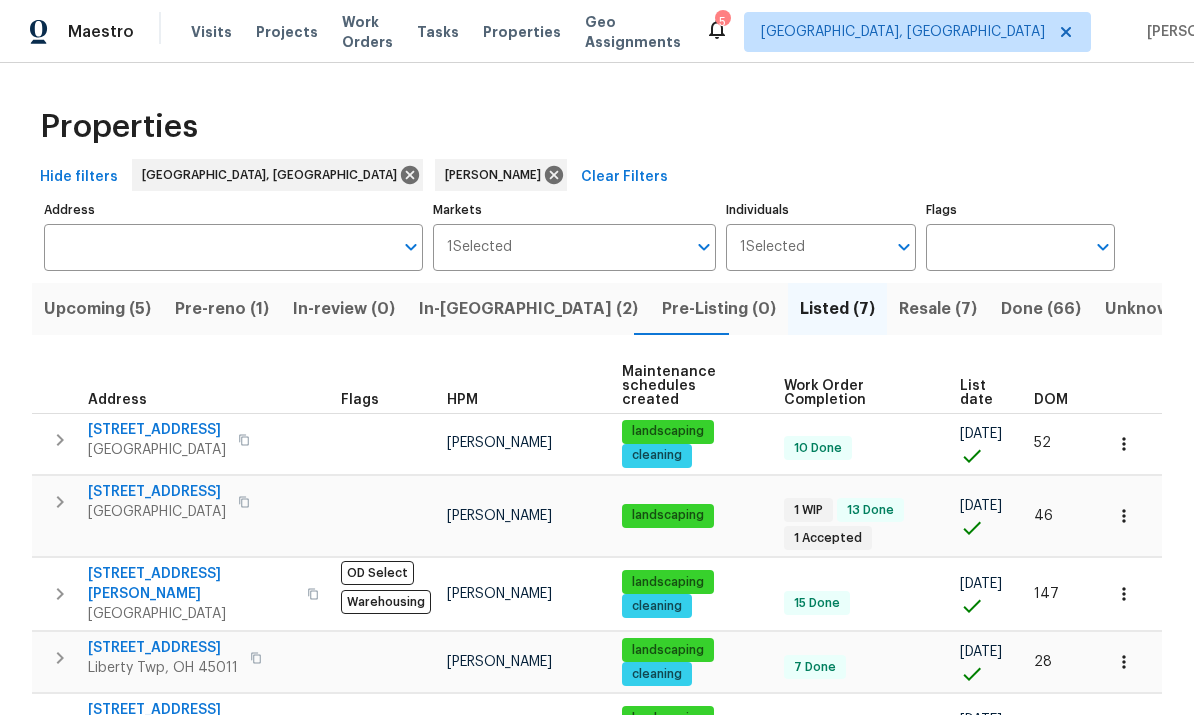 scroll, scrollTop: 0, scrollLeft: 0, axis: both 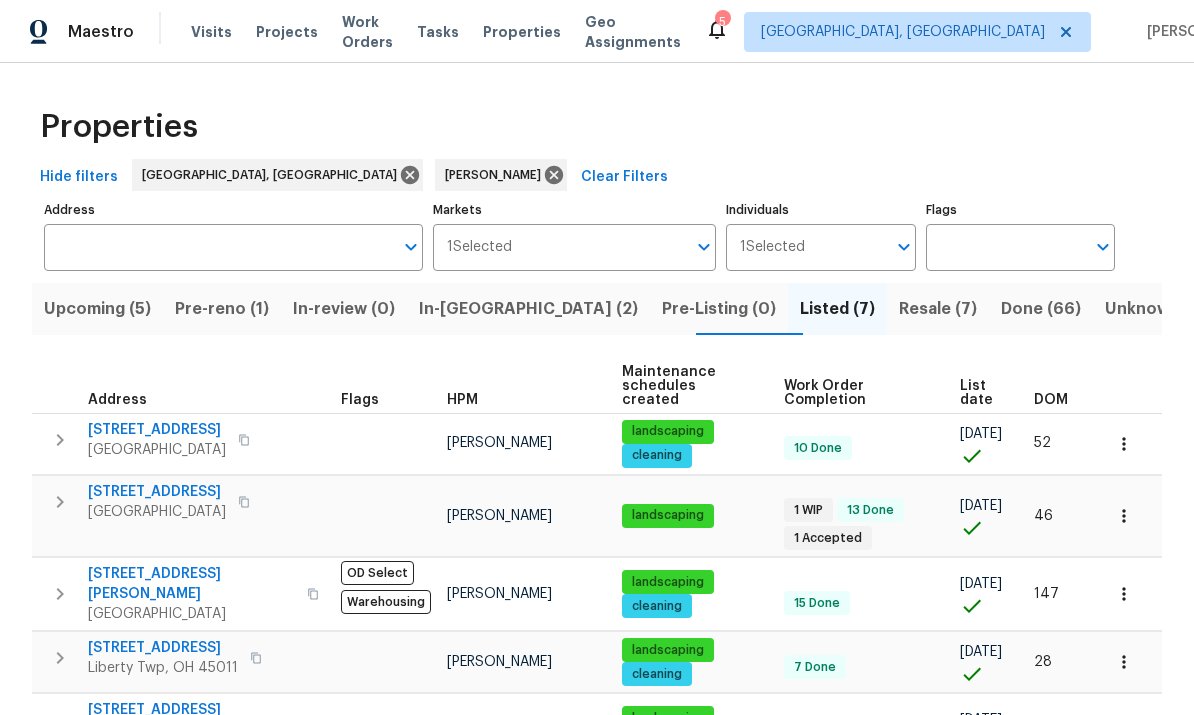 click on "Resale (7)" at bounding box center [938, 309] 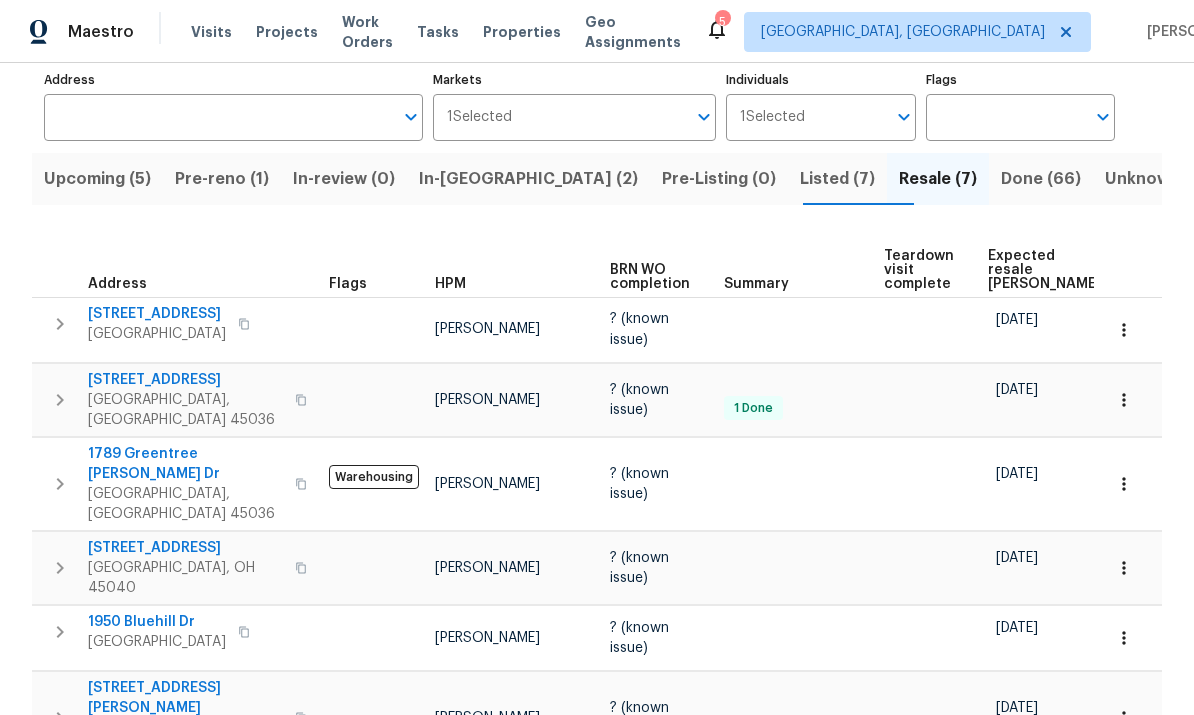 scroll, scrollTop: 134, scrollLeft: 0, axis: vertical 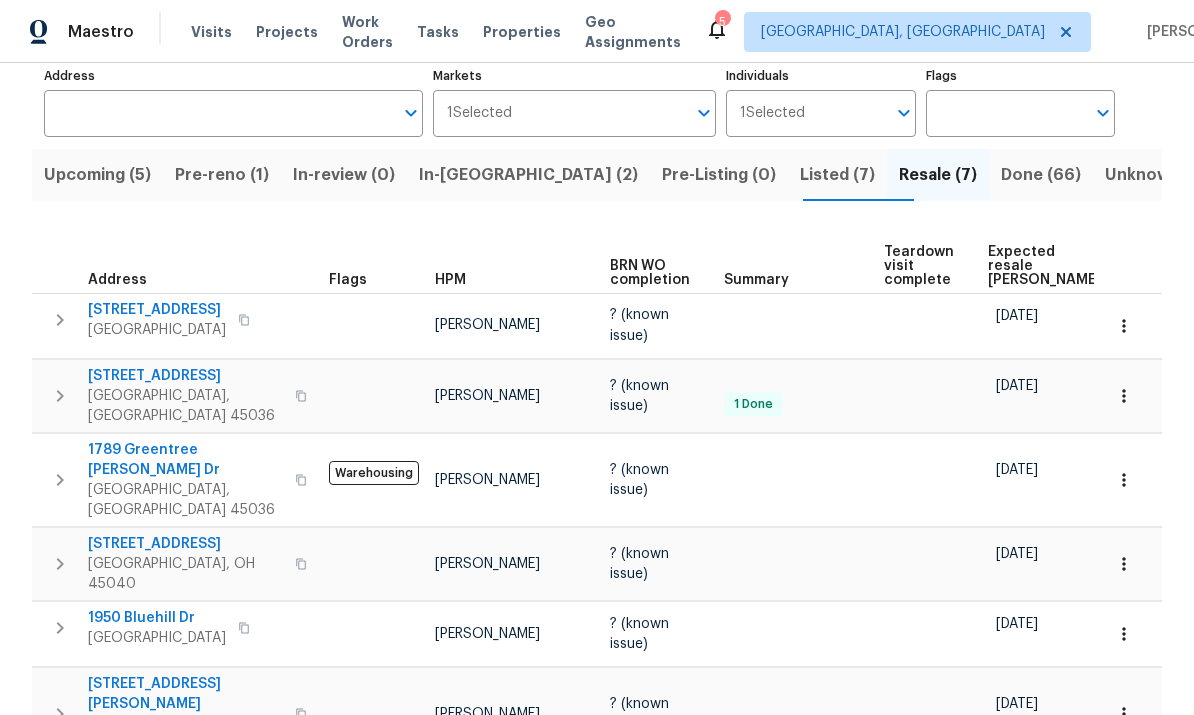 click on "Lebanon, OH 45036" at bounding box center (185, 500) 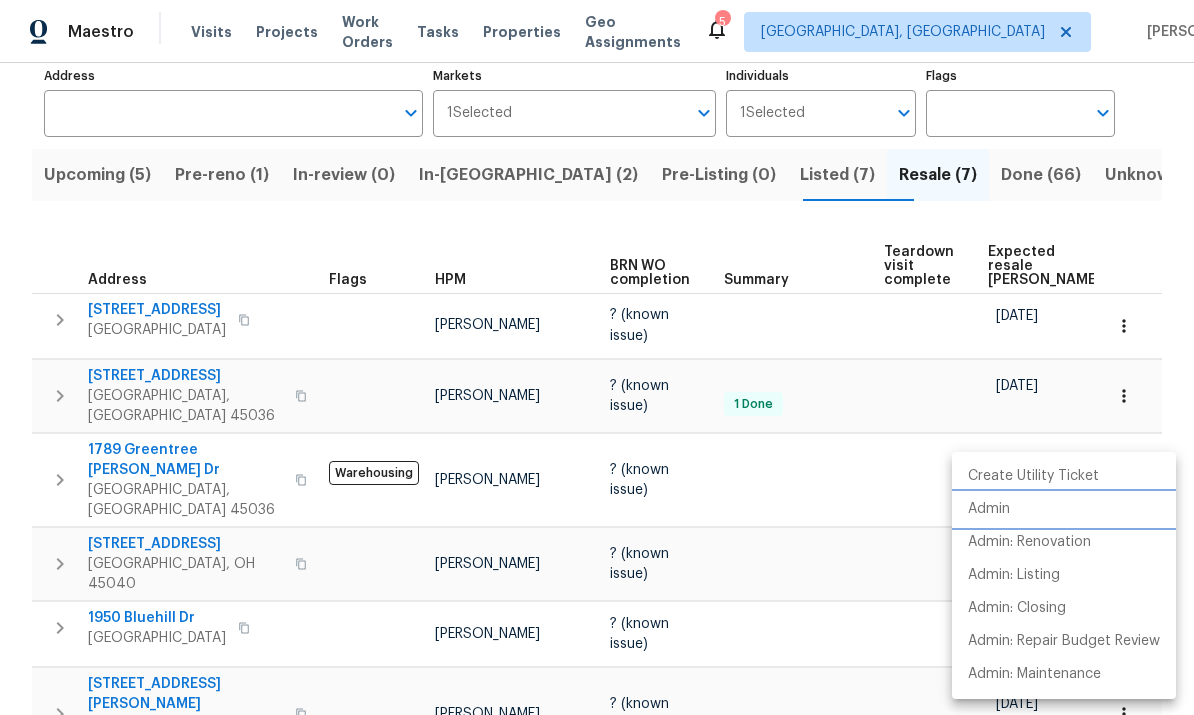 click on "Admin" at bounding box center [1064, 509] 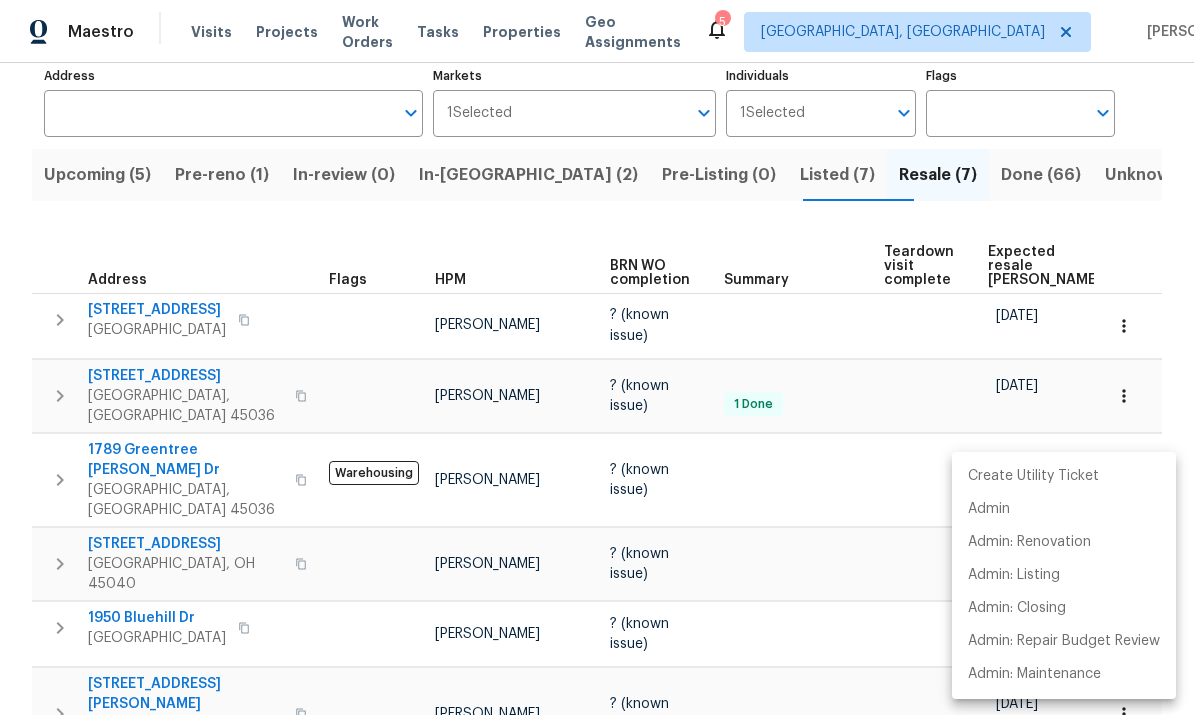 click at bounding box center [597, 357] 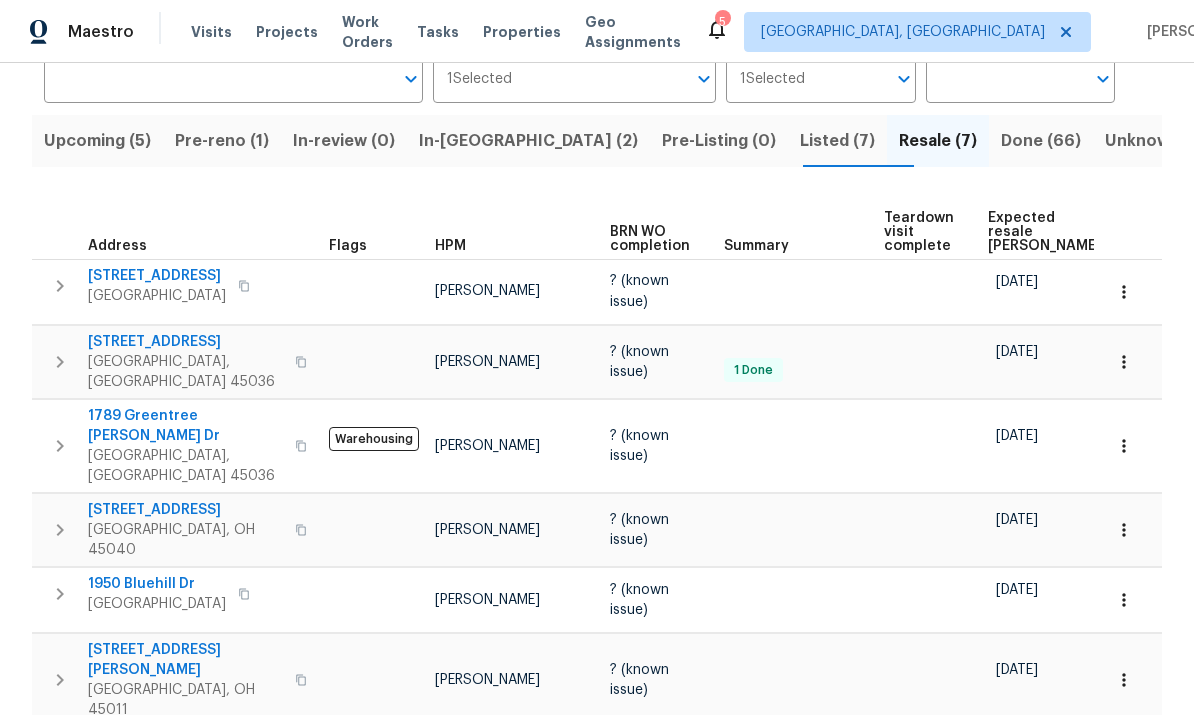 scroll, scrollTop: 167, scrollLeft: 0, axis: vertical 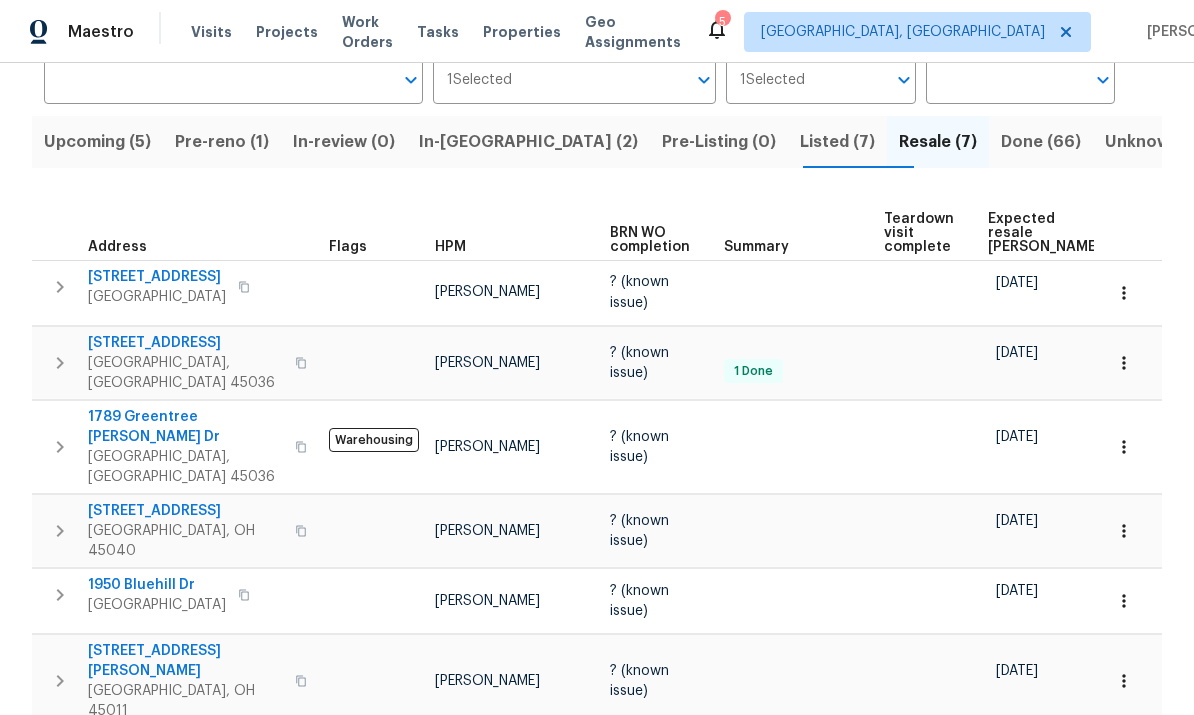 click at bounding box center (1124, 765) 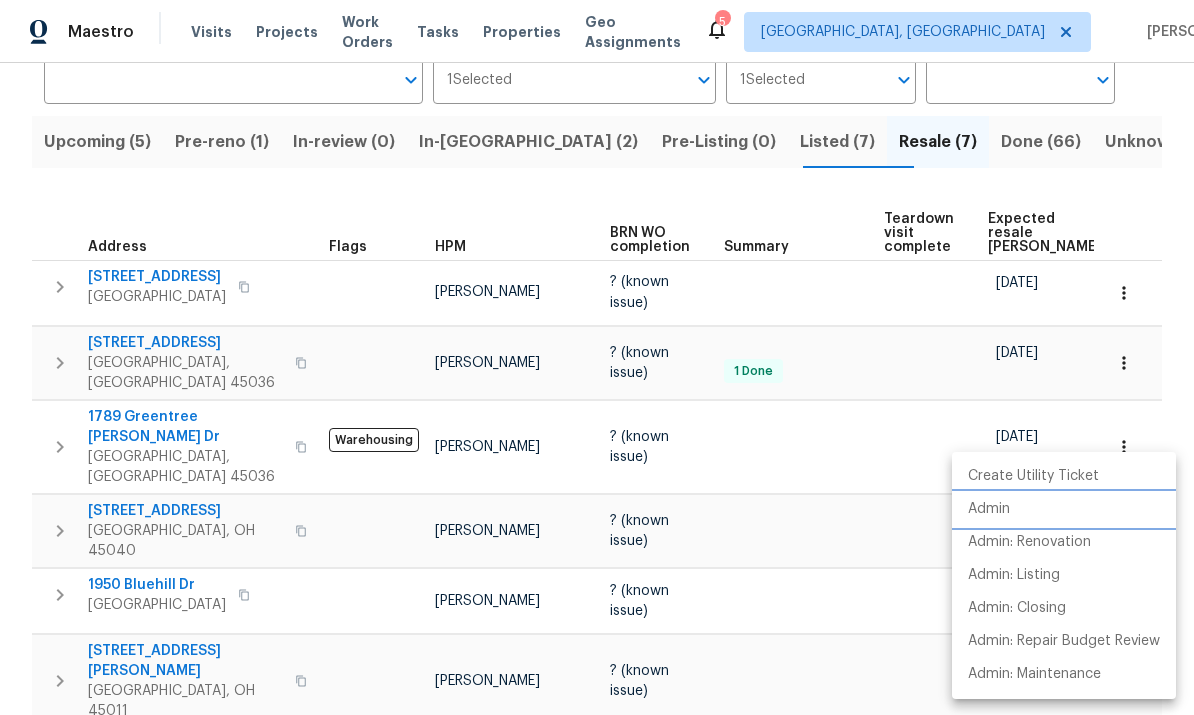 click on "Admin" at bounding box center (1064, 509) 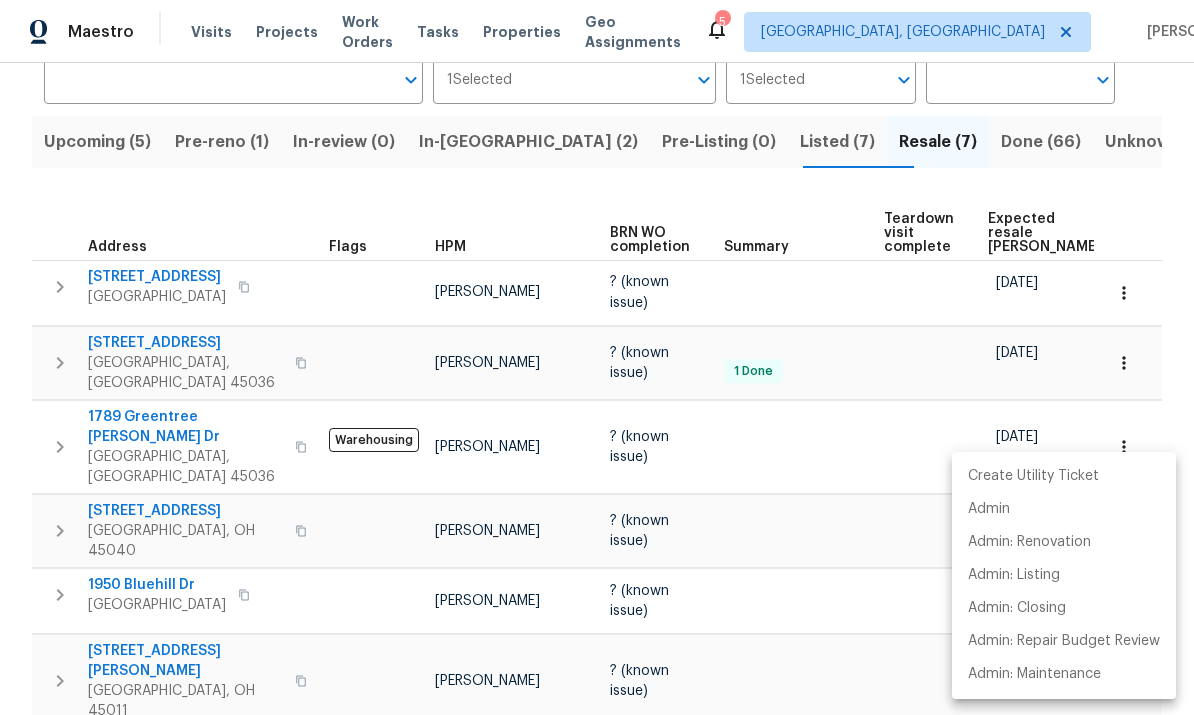 click at bounding box center (597, 357) 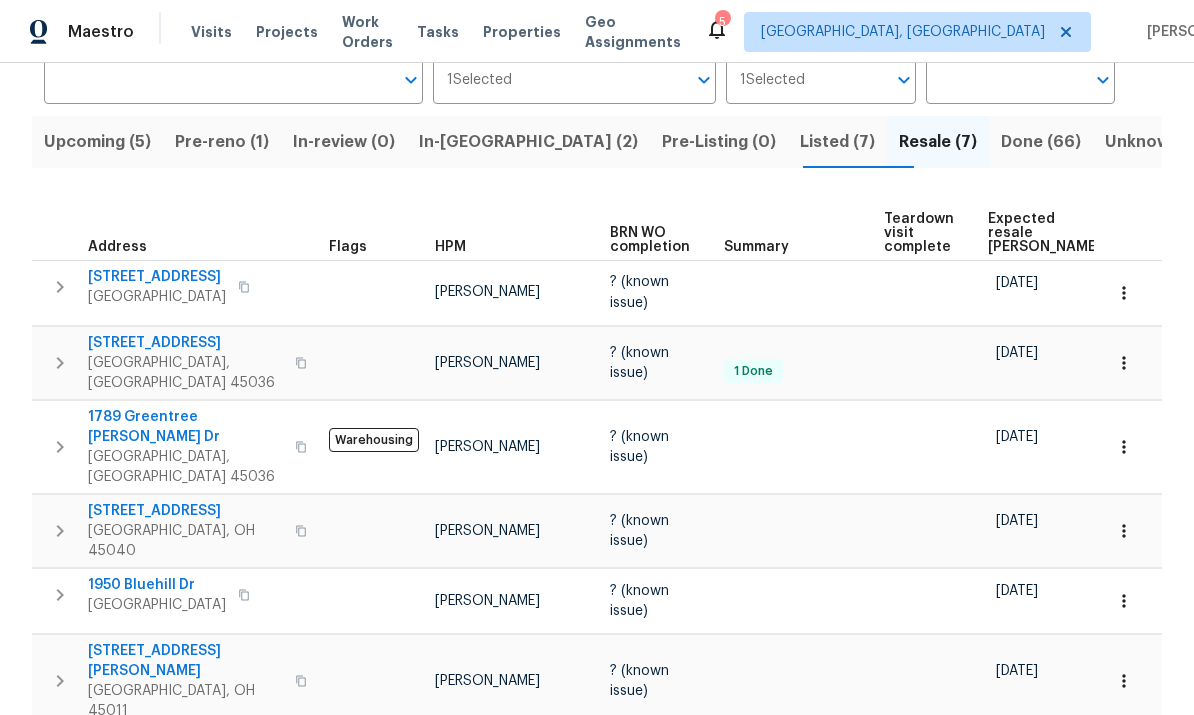 click at bounding box center [1124, 447] 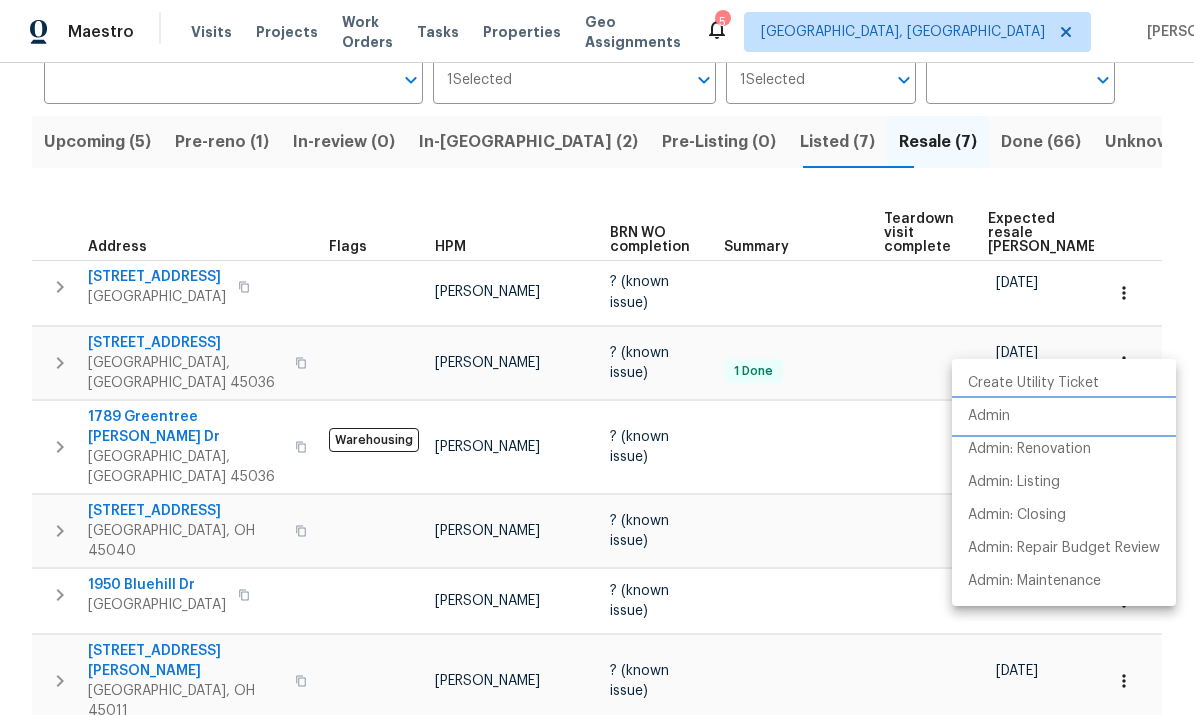 click on "Admin" at bounding box center [1064, 416] 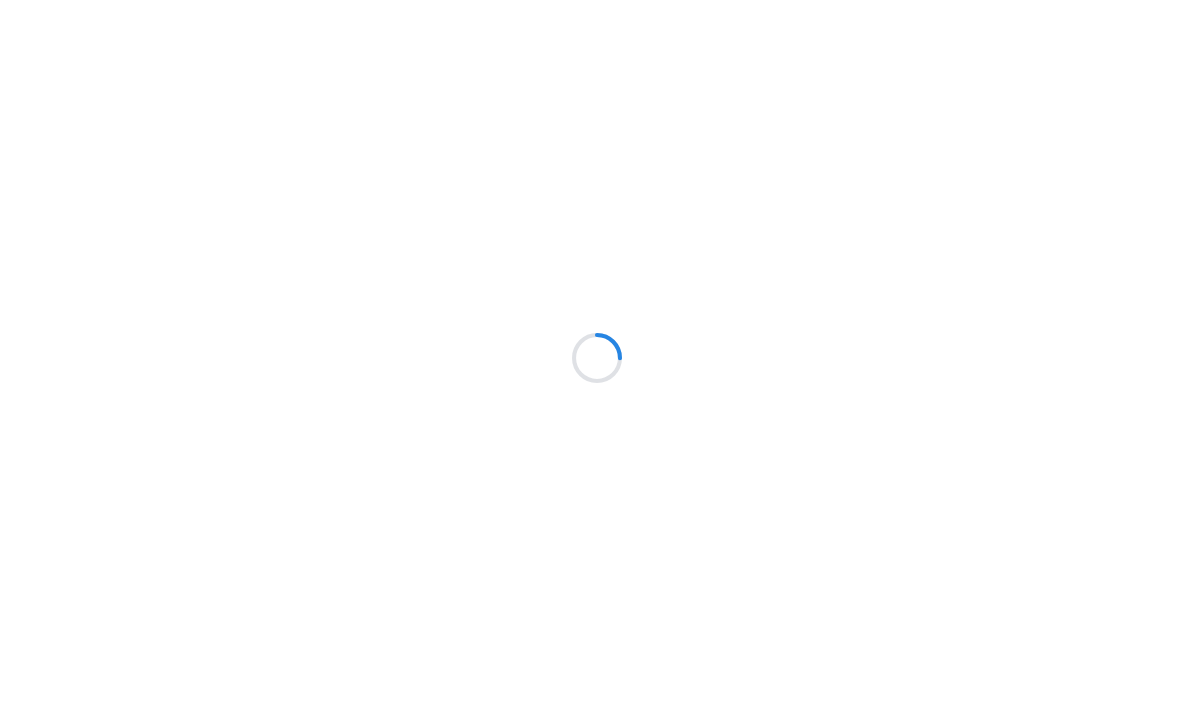 scroll, scrollTop: 0, scrollLeft: 0, axis: both 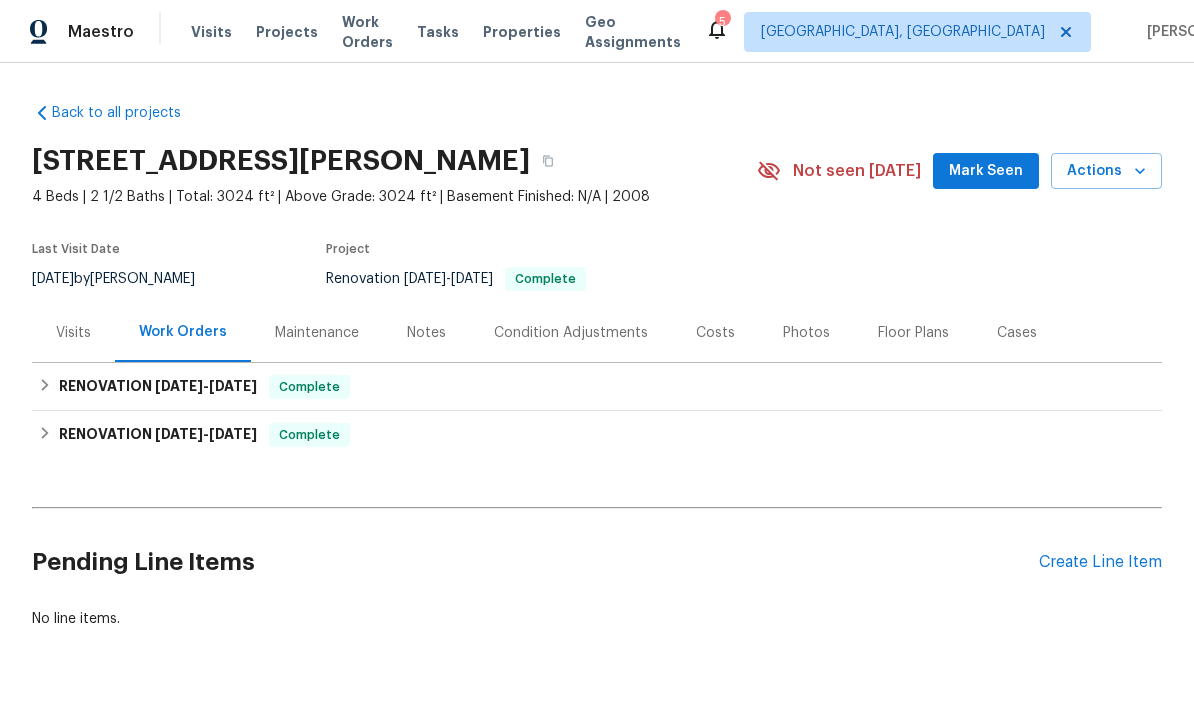 click on "Create Line Item" at bounding box center (1100, 562) 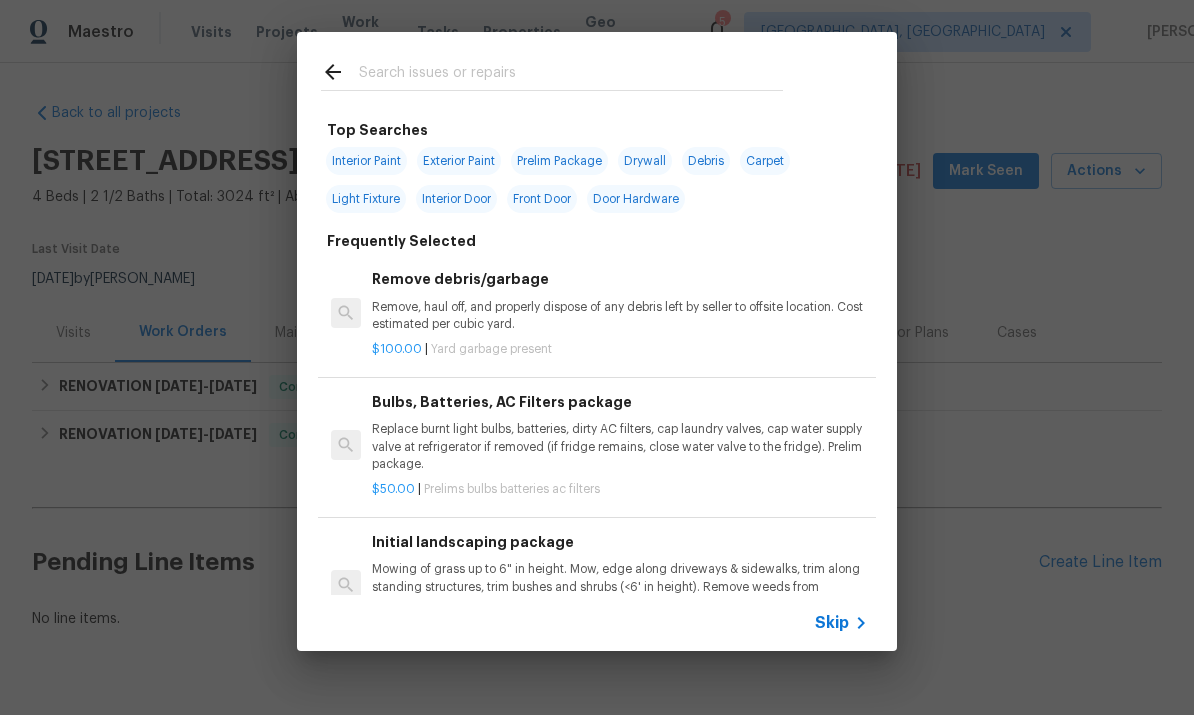 click at bounding box center (571, 75) 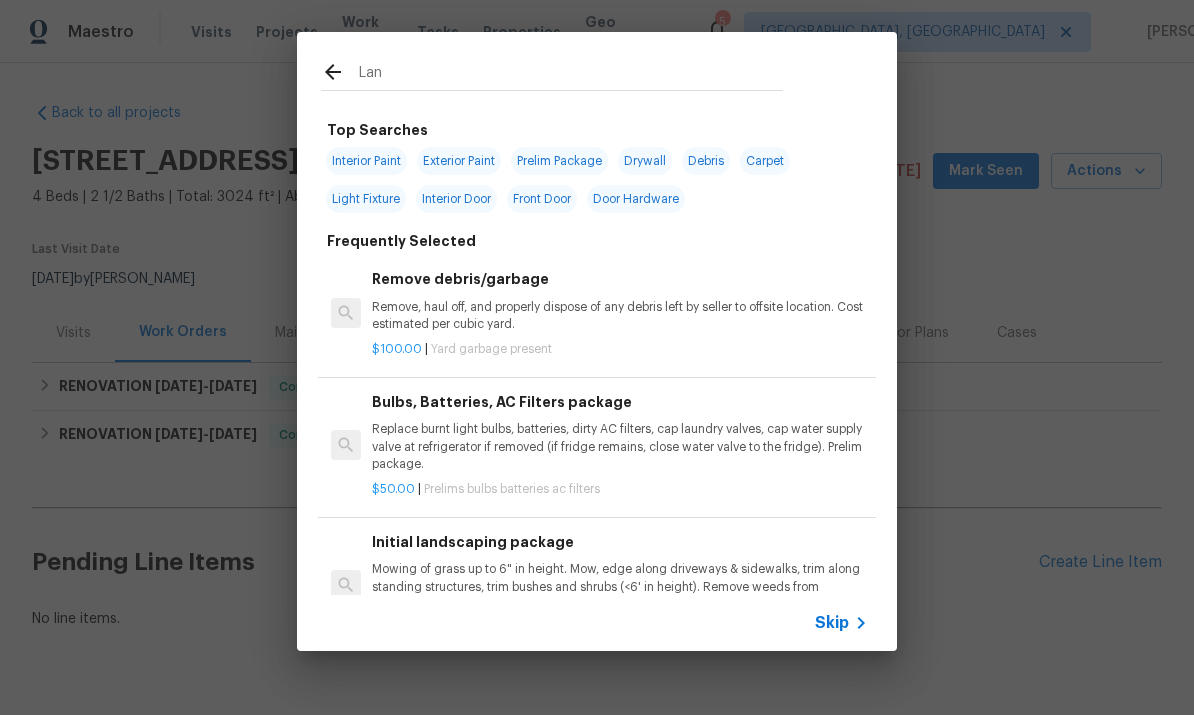 type on "Land" 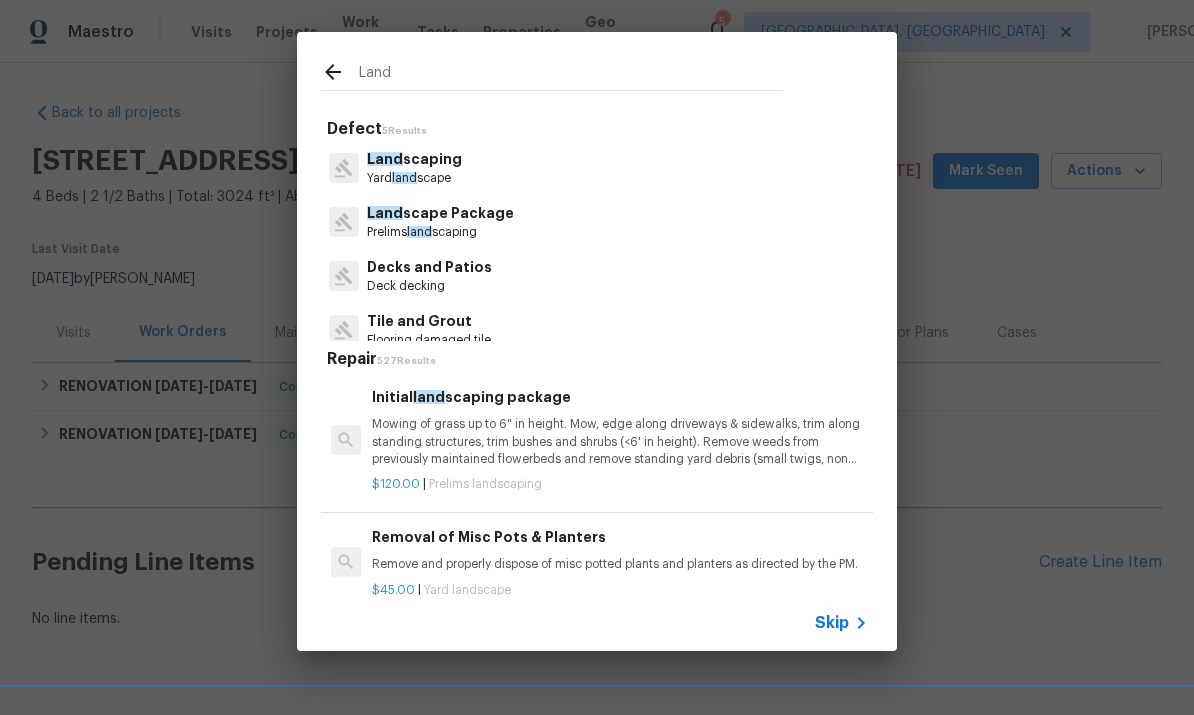 click on "Land scape Package" at bounding box center (440, 213) 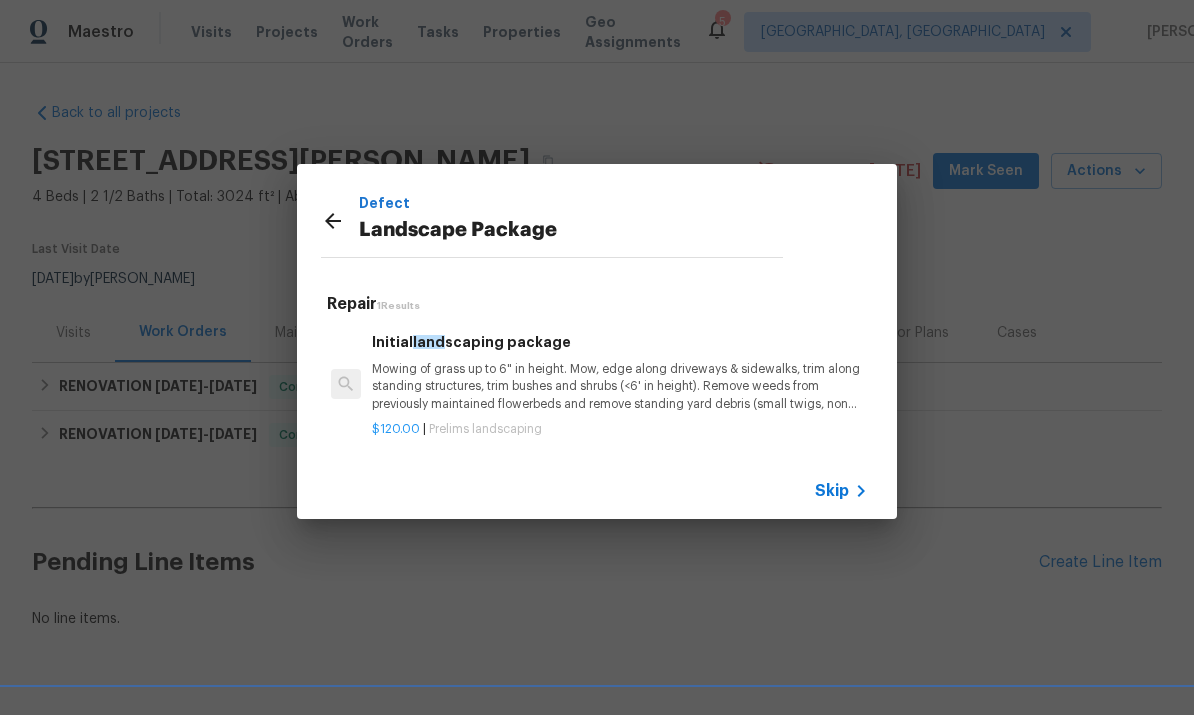 click on "Mowing of grass up to 6" in height. Mow, edge along driveways & sidewalks, trim along standing structures, trim bushes and shrubs (<6' in height). Remove weeds from previously maintained flowerbeds and remove standing yard debris (small twigs, non seasonal falling leaves).  Use leaf blower to remove clippings from hard surfaces."" at bounding box center (620, 386) 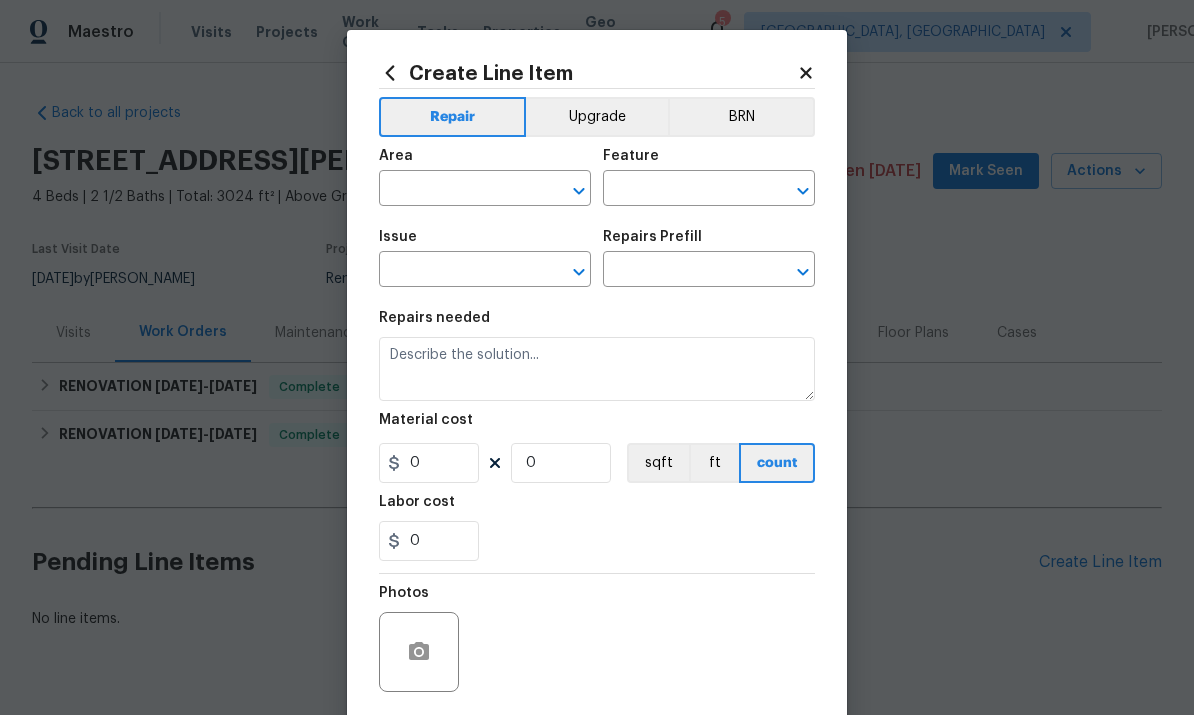 type on "Home Readiness Packages" 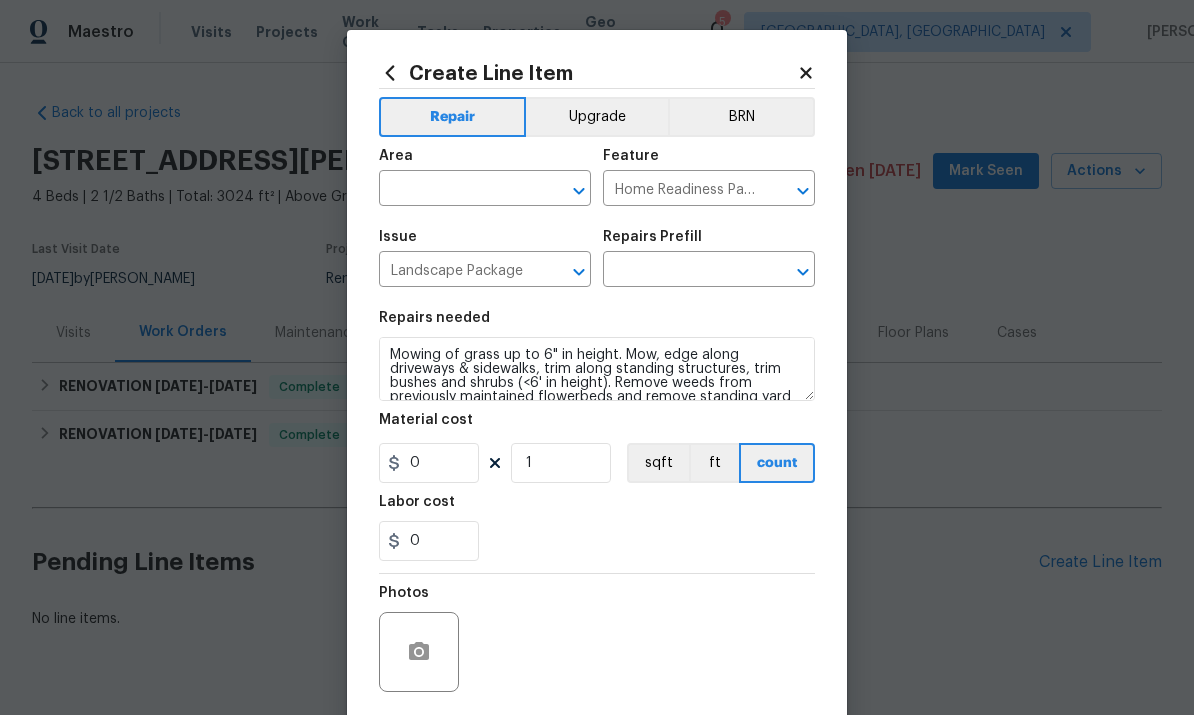 type on "Initial landscaping package $120.00" 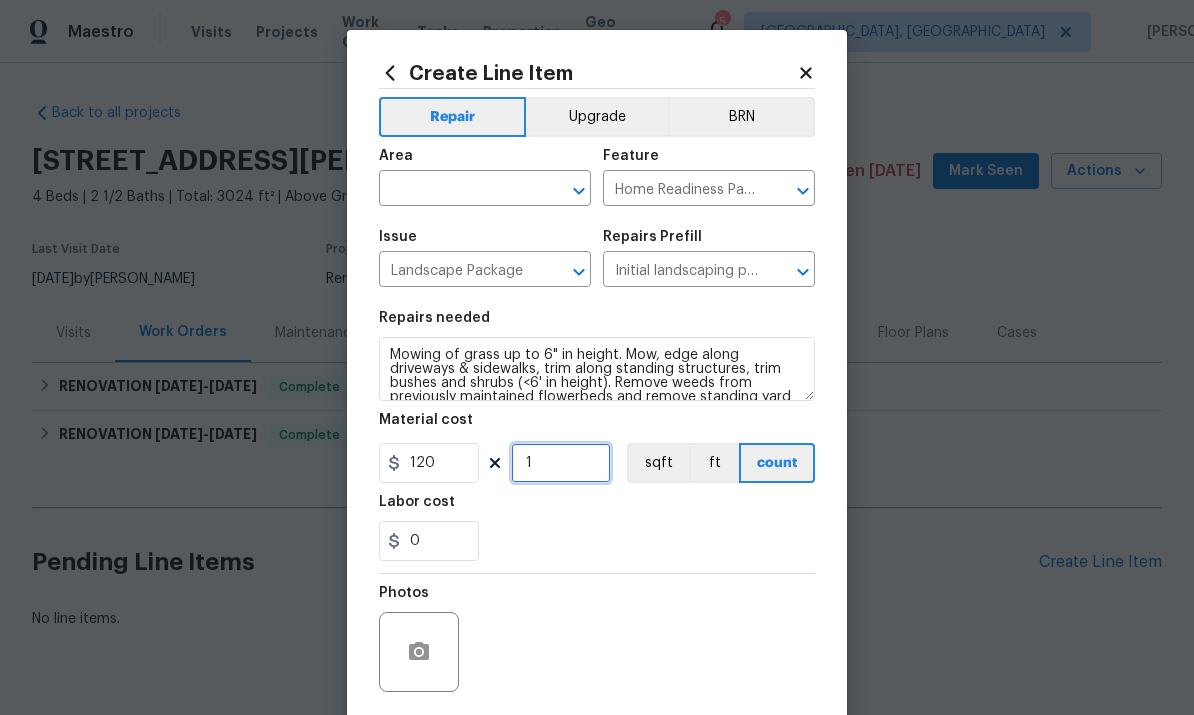 click on "1" at bounding box center (561, 463) 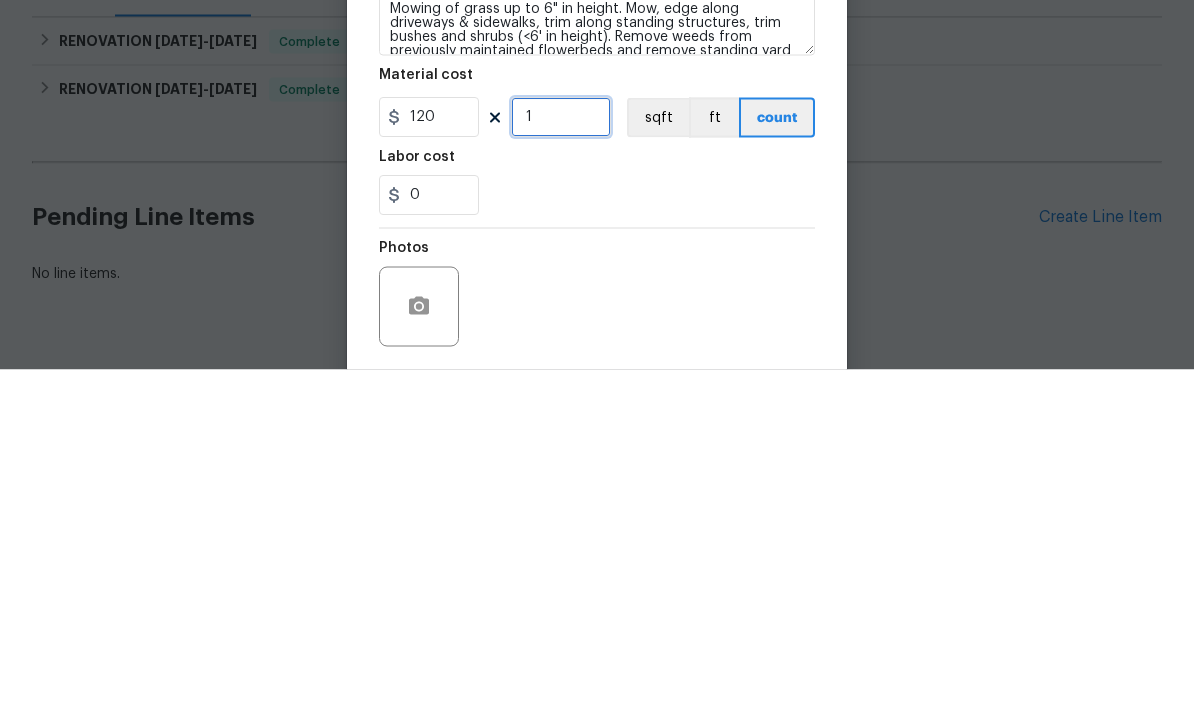 click on "1" at bounding box center (561, 463) 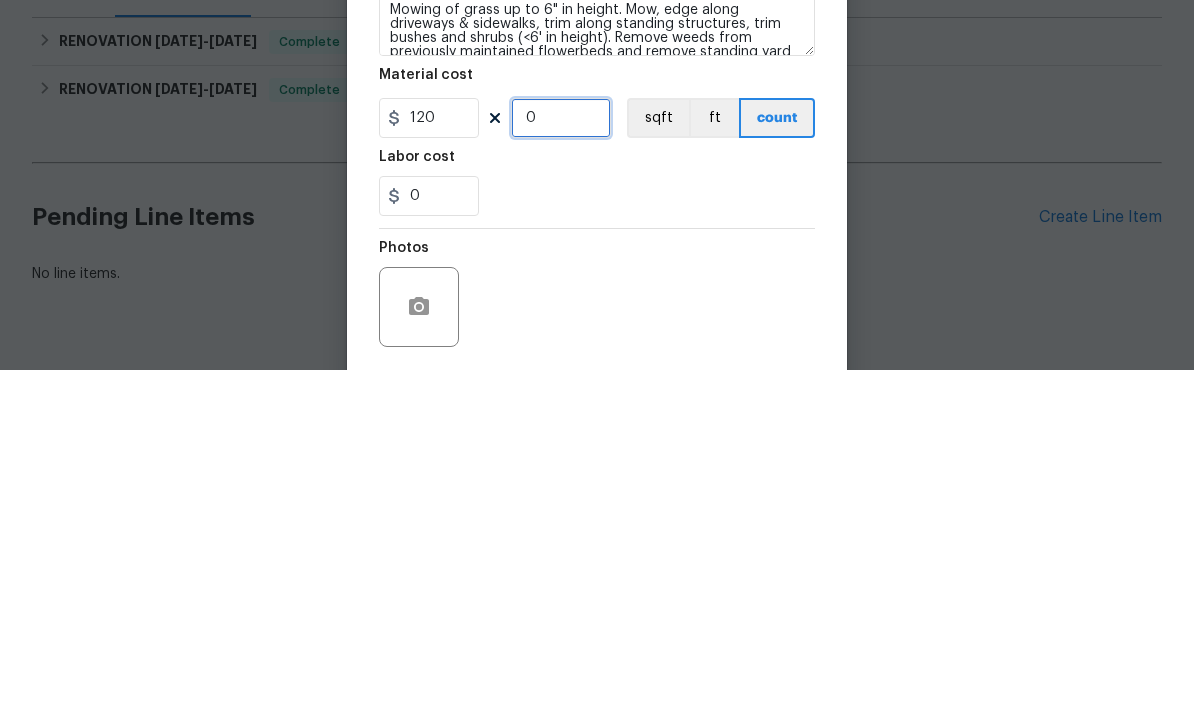 type on "2" 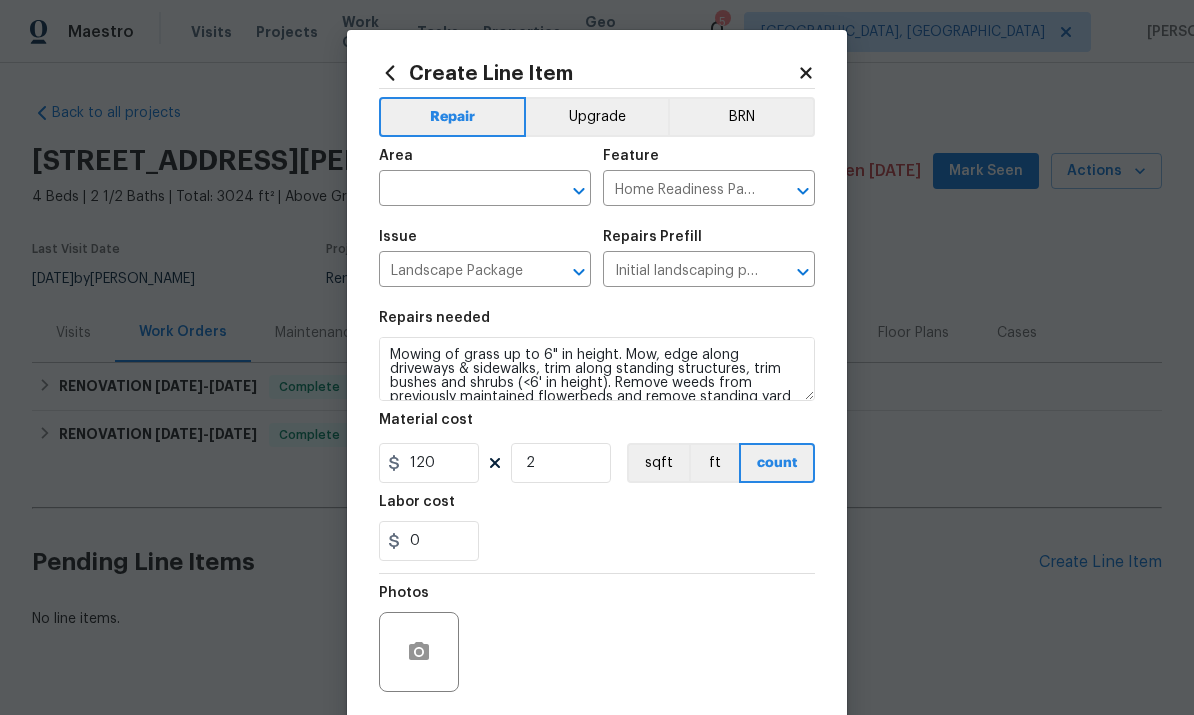 click on "Mowing of grass up to 6" in height. Mow, edge along driveways & sidewalks, trim along standing structures, trim bushes and shrubs (<6' in height). Remove weeds from previously maintained flowerbeds and remove standing yard debris (small twigs, non seasonal falling leaves).  Use leaf blower to remove clippings from hard surfaces."" at bounding box center (597, 369) 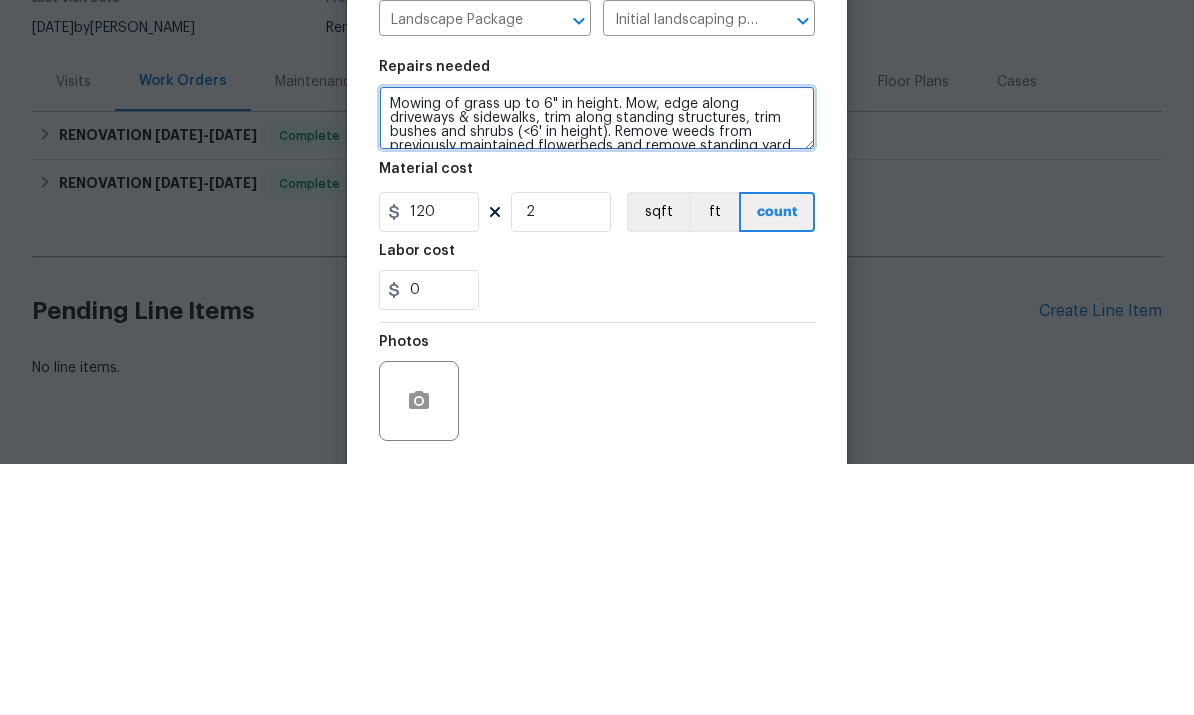scroll, scrollTop: 4, scrollLeft: 0, axis: vertical 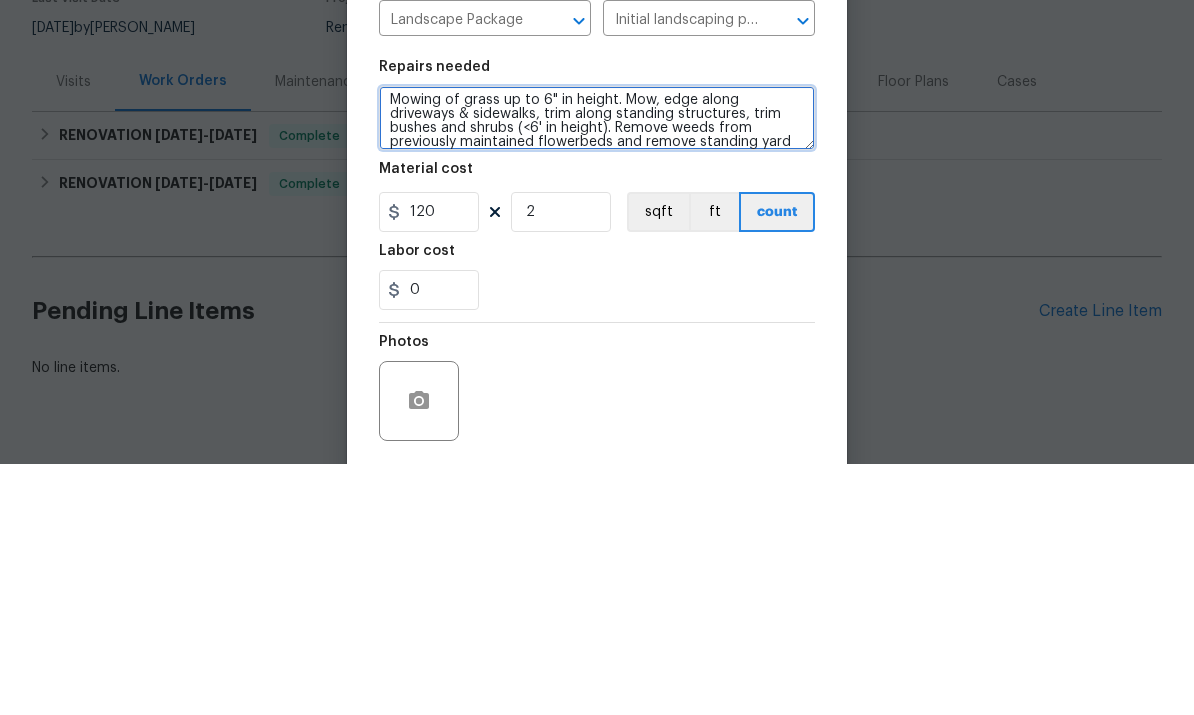 click on "Mowing of grass up to 6" in height. Mow, edge along driveways & sidewalks, trim along standing structures, trim bushes and shrubs (<6' in height). Remove weeds from previously maintained flowerbeds and remove standing yard debris (small twigs, non seasonal falling leaves).  Use leaf blower to remove clippings from hard surfaces."" at bounding box center (597, 369) 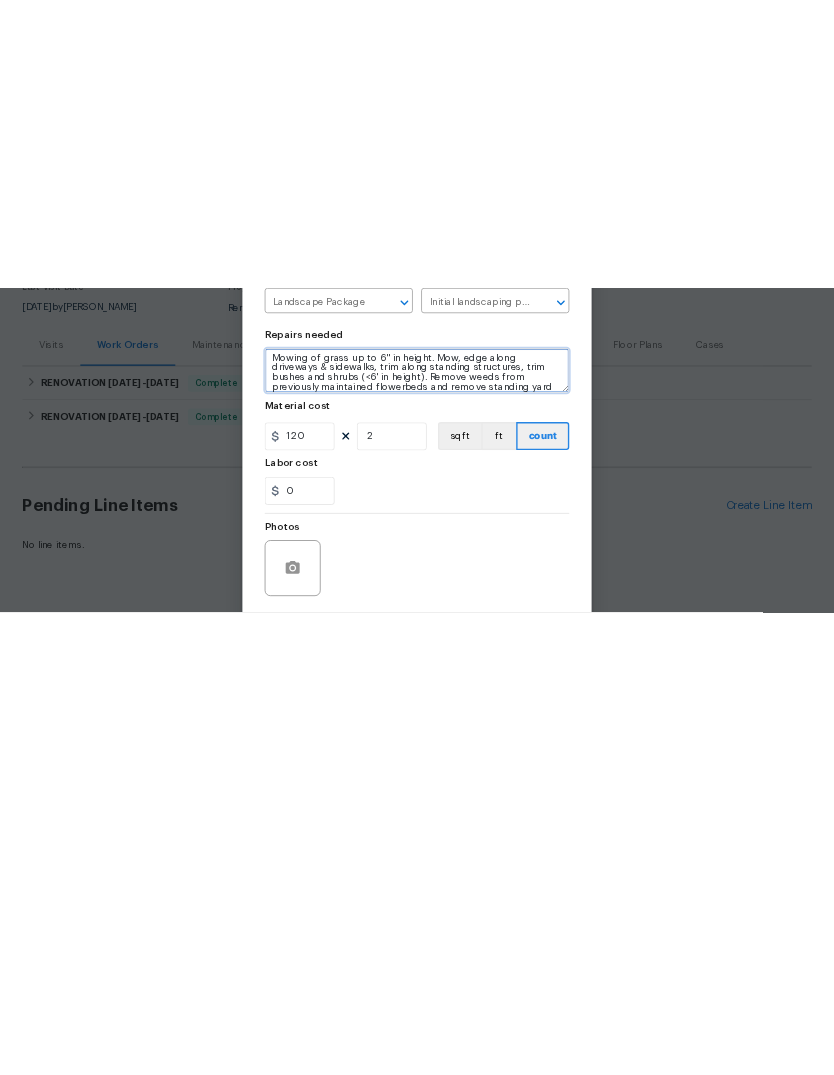 scroll, scrollTop: 0, scrollLeft: 0, axis: both 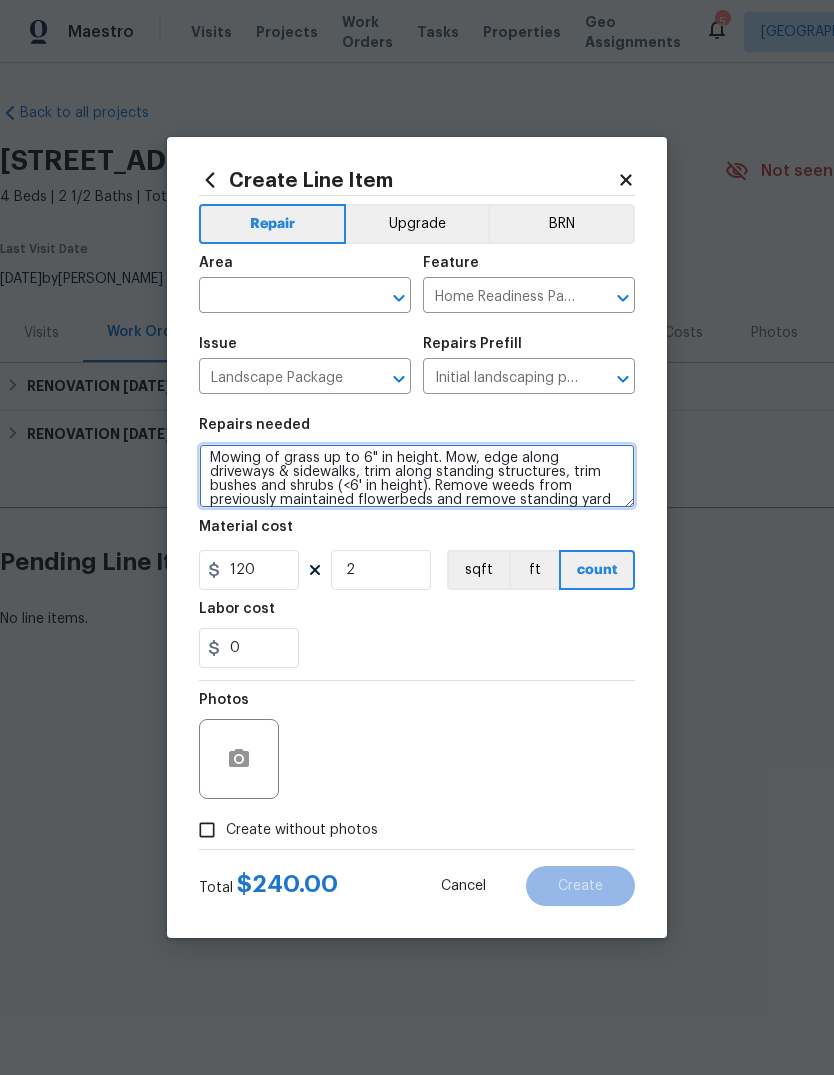 click on "Mowing of grass up to 6" in height. Mow, edge along driveways & sidewalks, trim along standing structures, trim bushes and shrubs (<6' in height). Remove weeds from previously maintained flowerbeds and remove standing yard debris (small twigs, non seasonal falling leaves).  Use leaf blower to remove clippings from hard surfaces."" at bounding box center (417, 476) 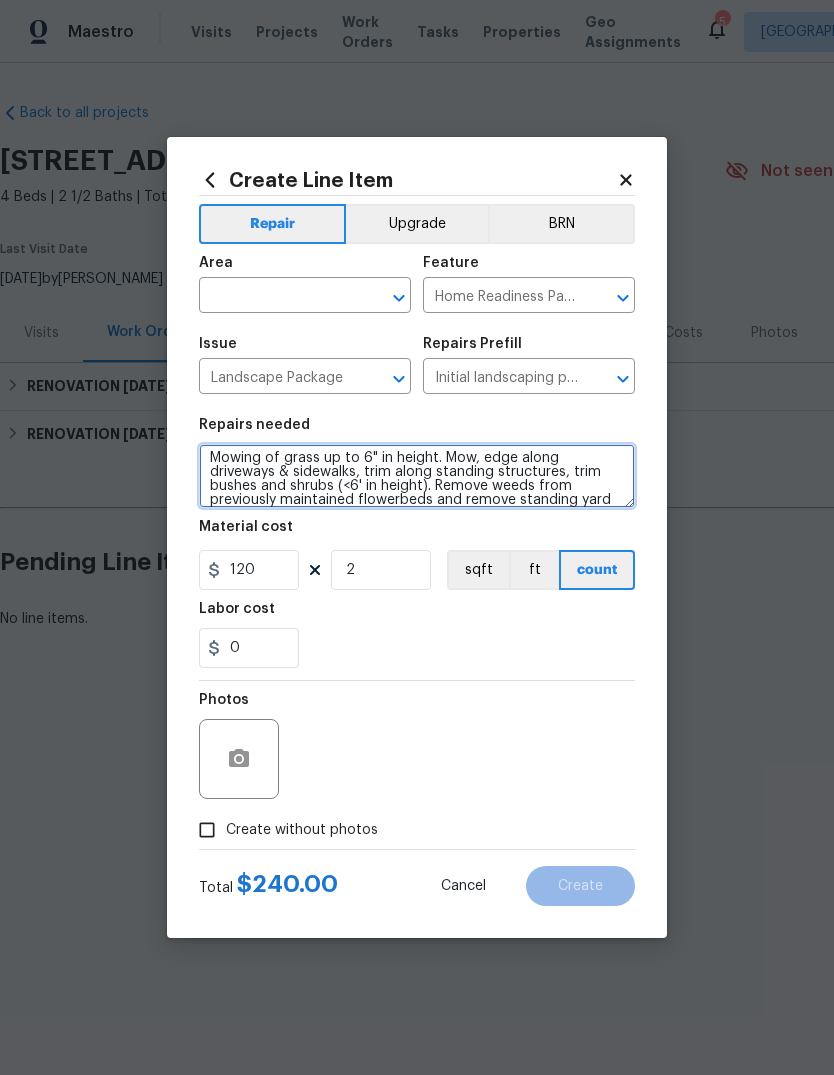 click on "Mowing of grass up to 6" in height. Mow, edge along driveways & sidewalks, trim along standing structures, trim bushes and shrubs (<6' in height). Remove weeds from previously maintained flowerbeds and remove standing yard debris (small twigs, non seasonal falling leaves).  Use leaf blower to remove clippings from hard surfaces."" at bounding box center [417, 476] 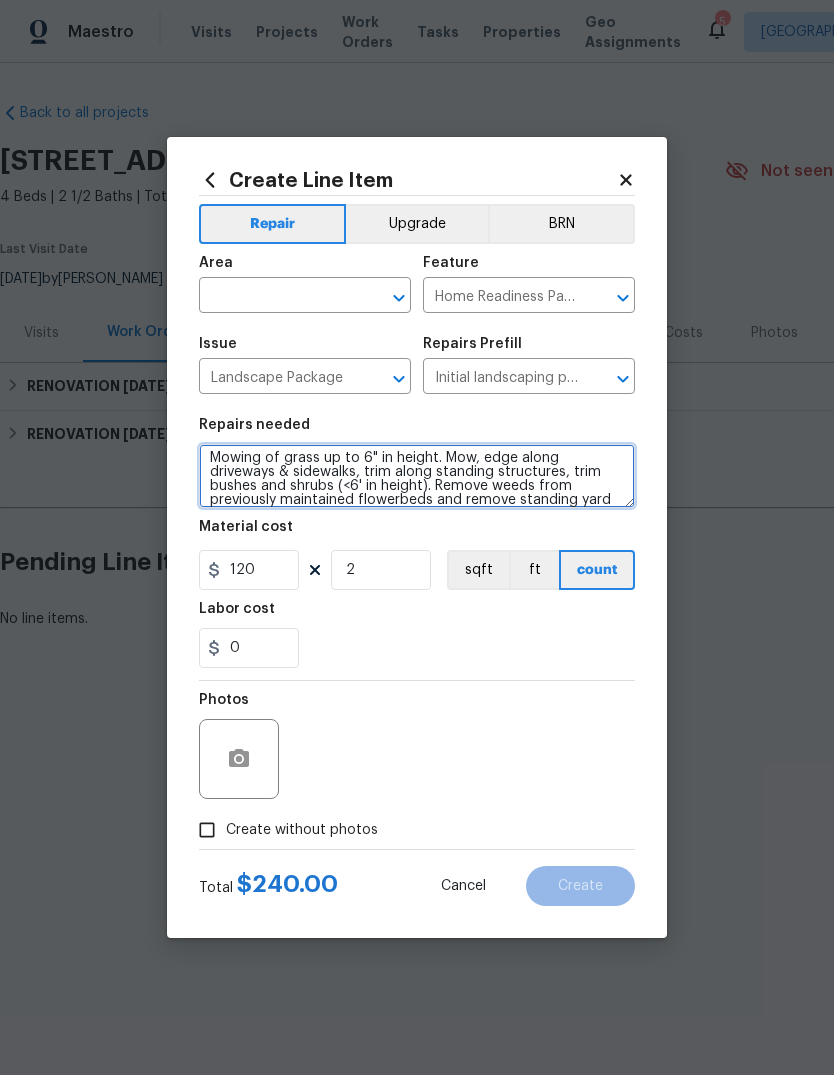 paste on "1. Remove all weeds, front and backyards
2. Clear driveway of any weeds and treat with weed killer
3. Clean out garden beds in the backyard
4. Weed and feed yard to eliminate clover
5. Refresh front mulch" 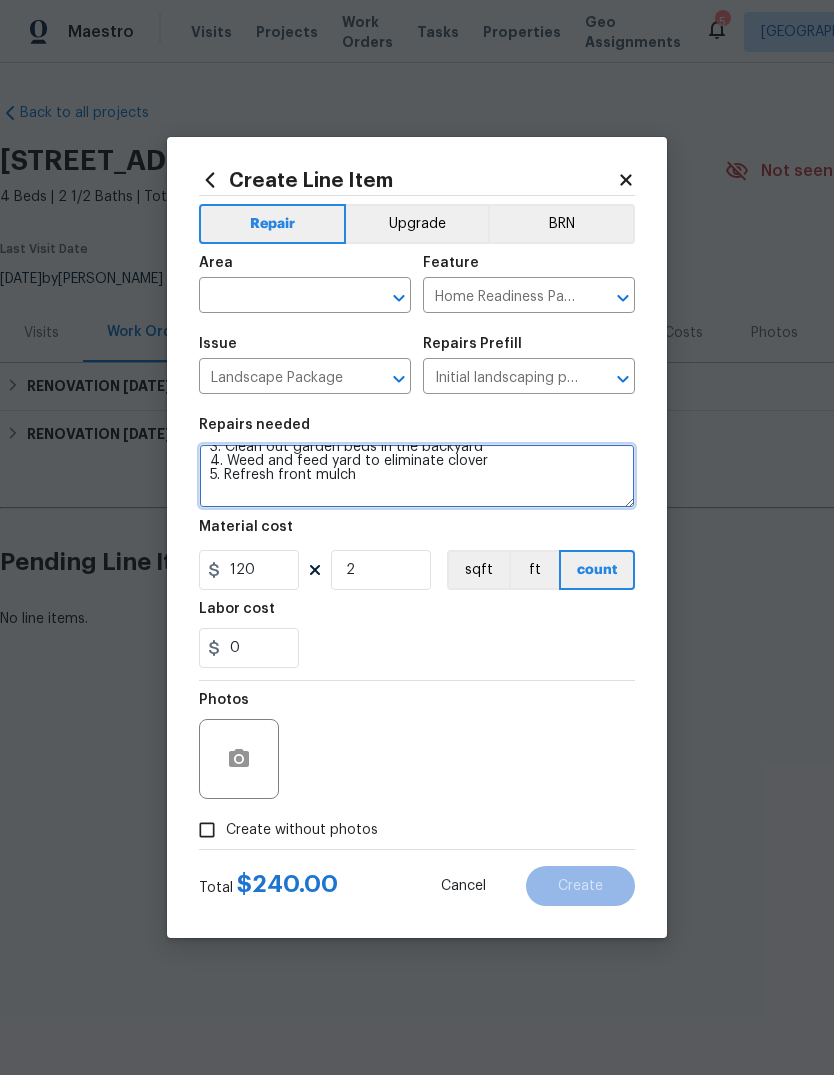 scroll, scrollTop: 51, scrollLeft: 0, axis: vertical 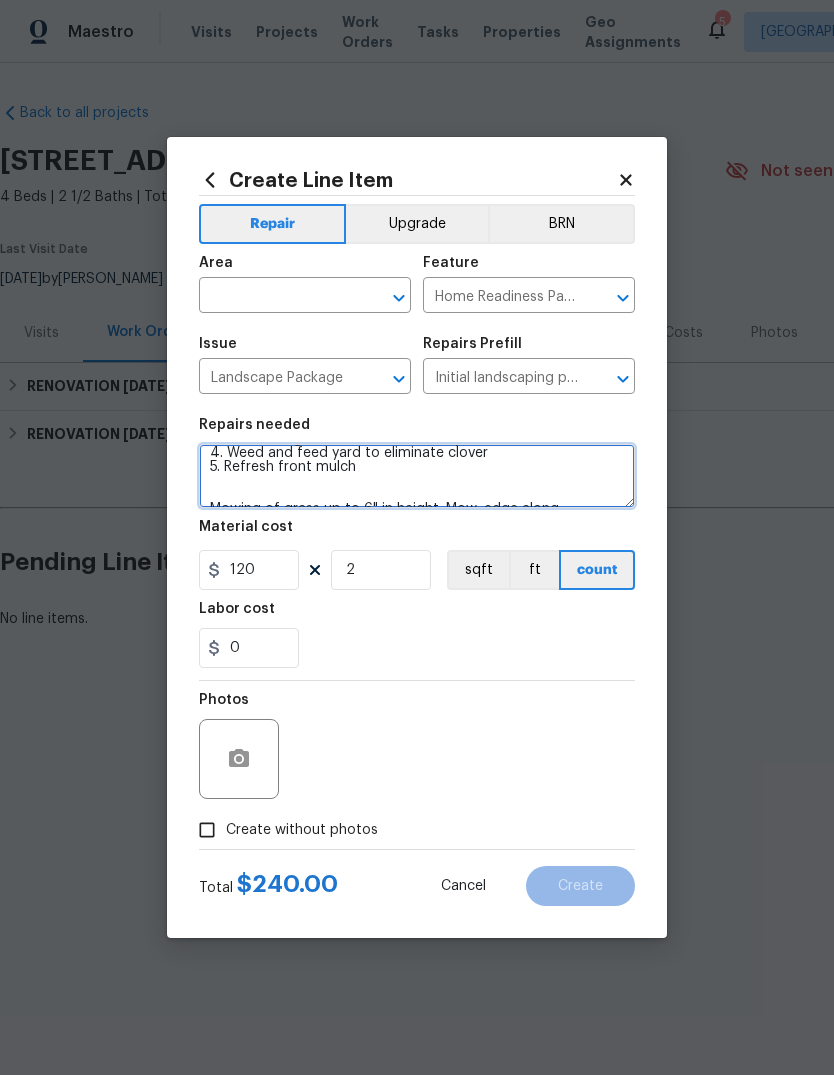 click on "1. Remove all weeds, front and backyards
2. Clear driveway of any weeds and treat with weed killer
3. Clean out garden beds in the backyard
4. Weed and feed yard to eliminate clover
5. Refresh front mulch
Mowing of grass up to 6" in height. Mow, edge along driveways & sidewalks, trim along standing structures, trim bushes and shrubs (<6' in height). Remove weeds from previously maintained flowerbeds and remove standing yard debris (small twigs, non seasonal falling leaves).  Use leaf blower to remove clippings from hard surfaces."" at bounding box center (417, 476) 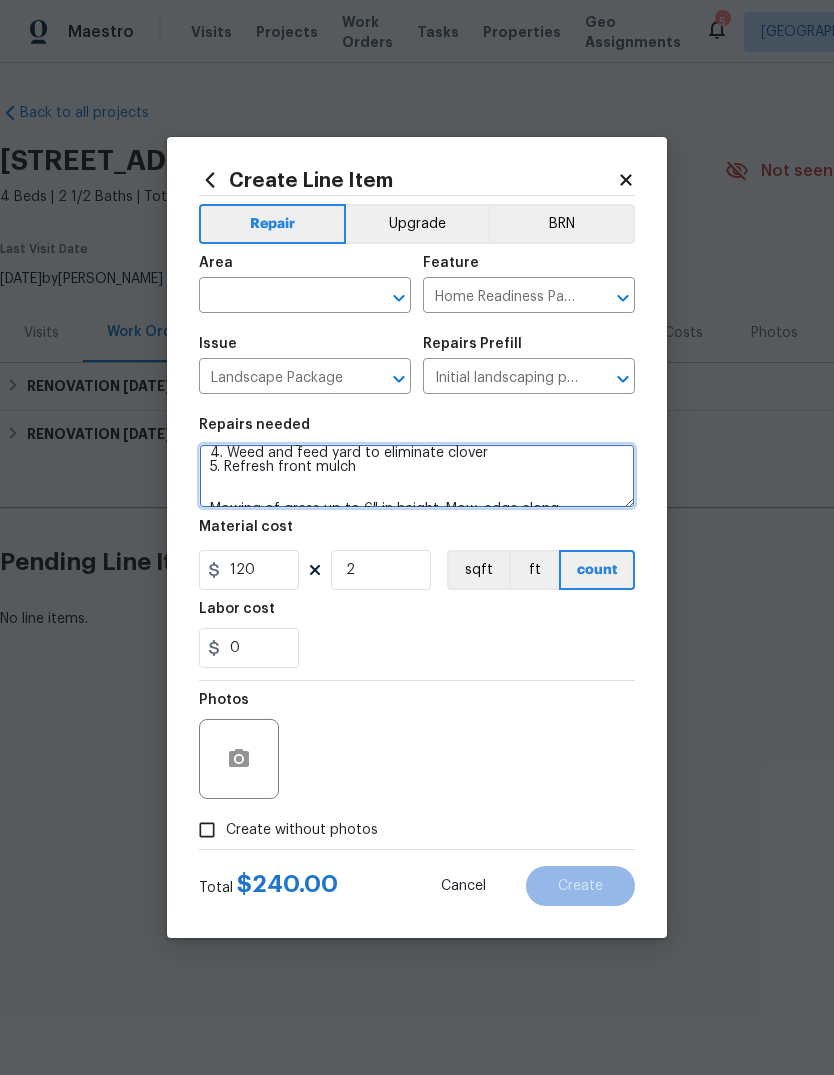 type on "1. Remove all weeds, front and backyards
2. Clear driveway of any weeds and treat with weed killer
3. Clean out garden beds in the backyard
4. Weed and feed yard to eliminate clover
5. Refresh front mulch
Mowing of grass up to 6" in height. Mow, edge along driveways & sidewalks, trim along standing structures, trim bushes and shrubs (<6' in height). Remove weeds from previously maintained flowerbeds and remove standing yard debris (small twigs, non seasonal falling leaves).  Use leaf blower to remove clippings from hard surfaces."" 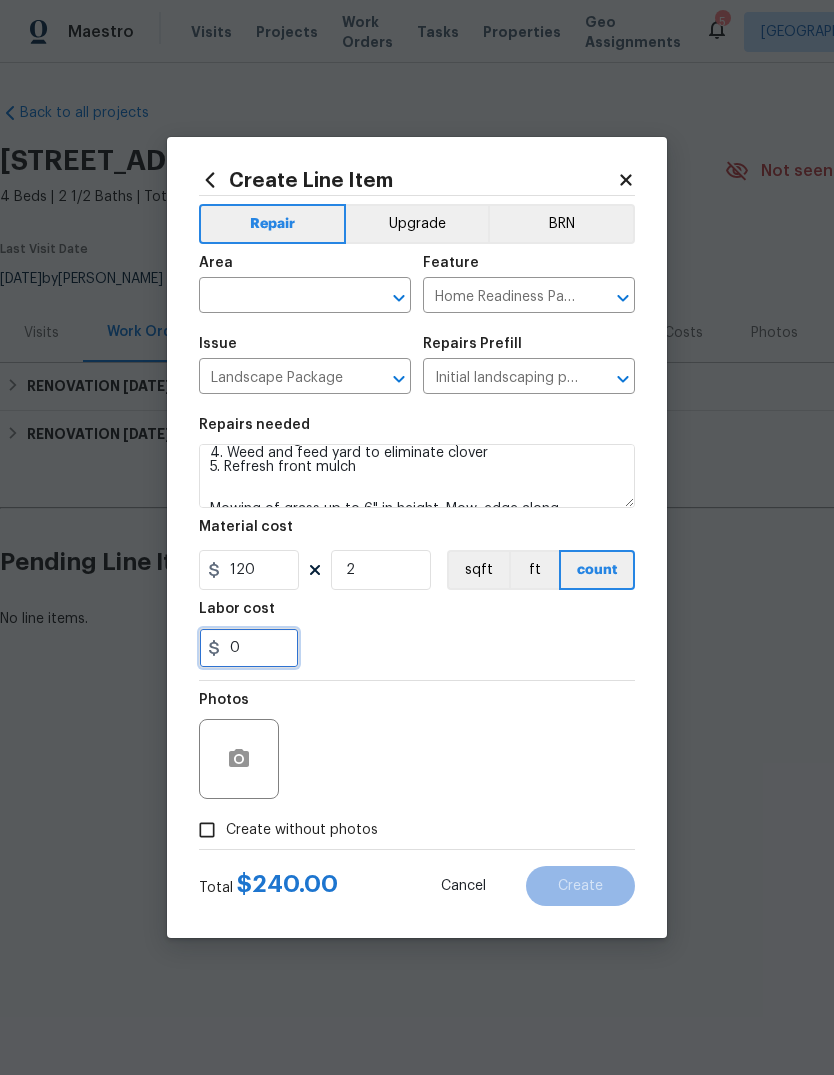 click on "0" at bounding box center [249, 648] 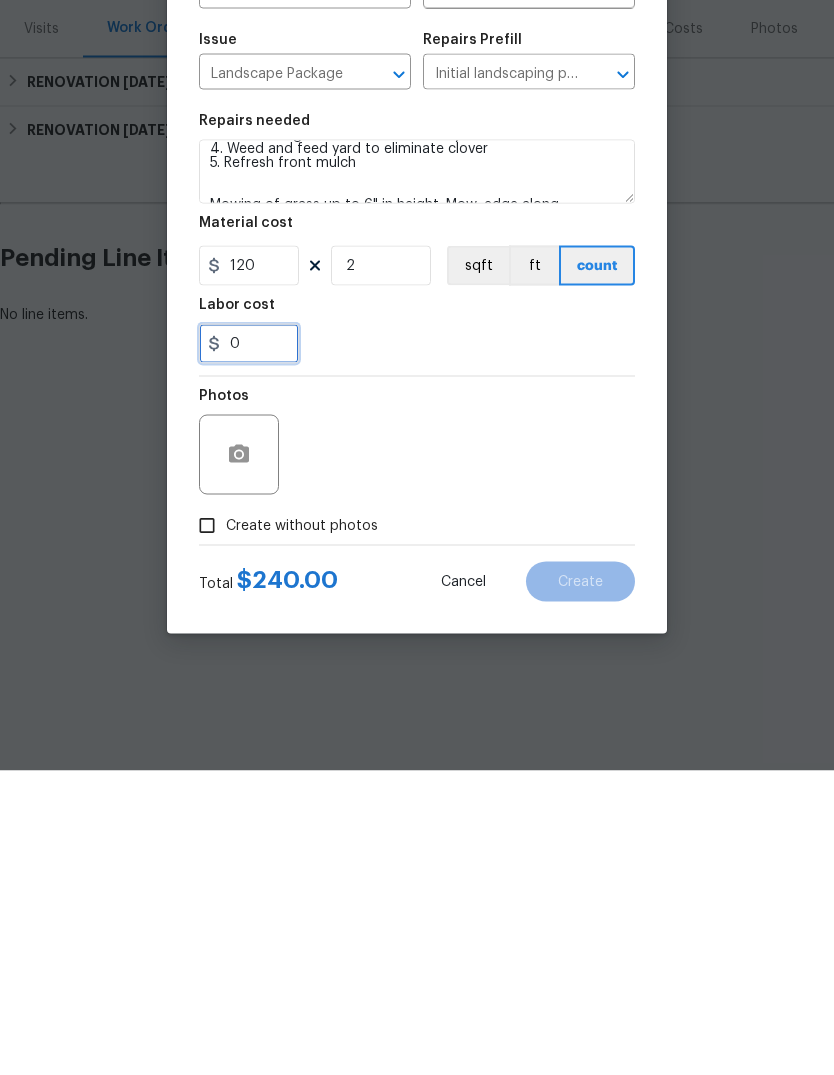 click on "0" at bounding box center [249, 648] 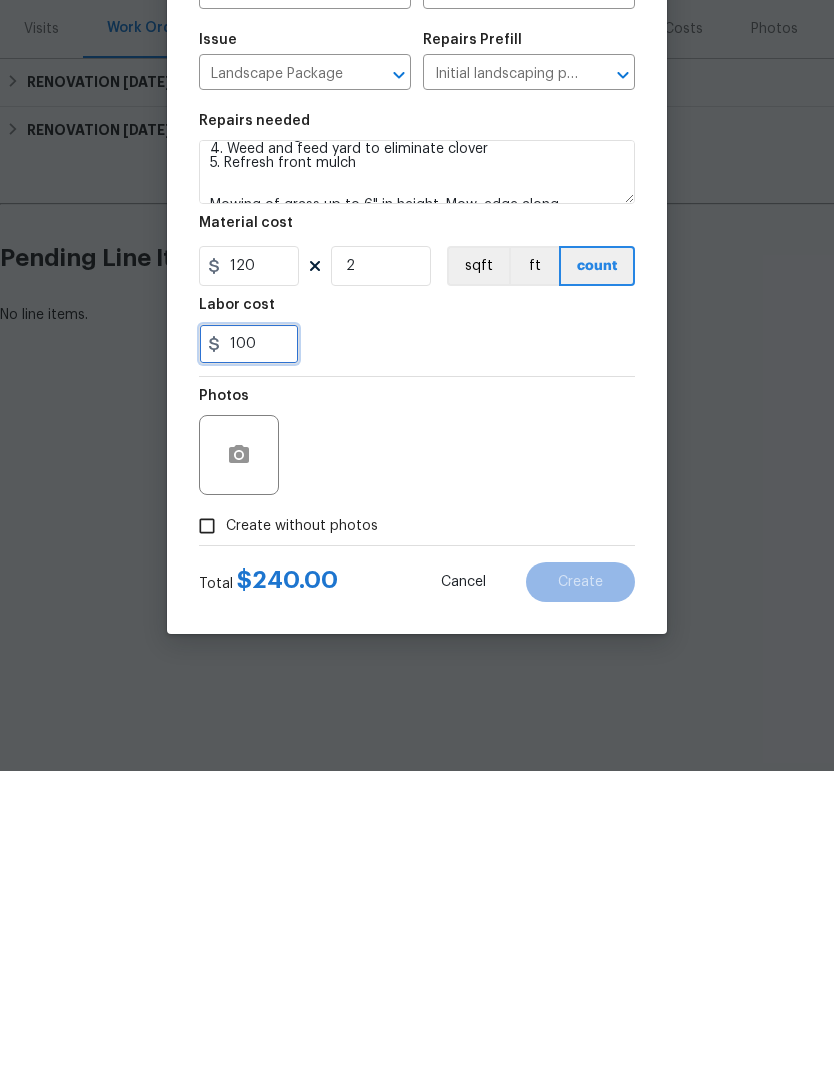 type on "100" 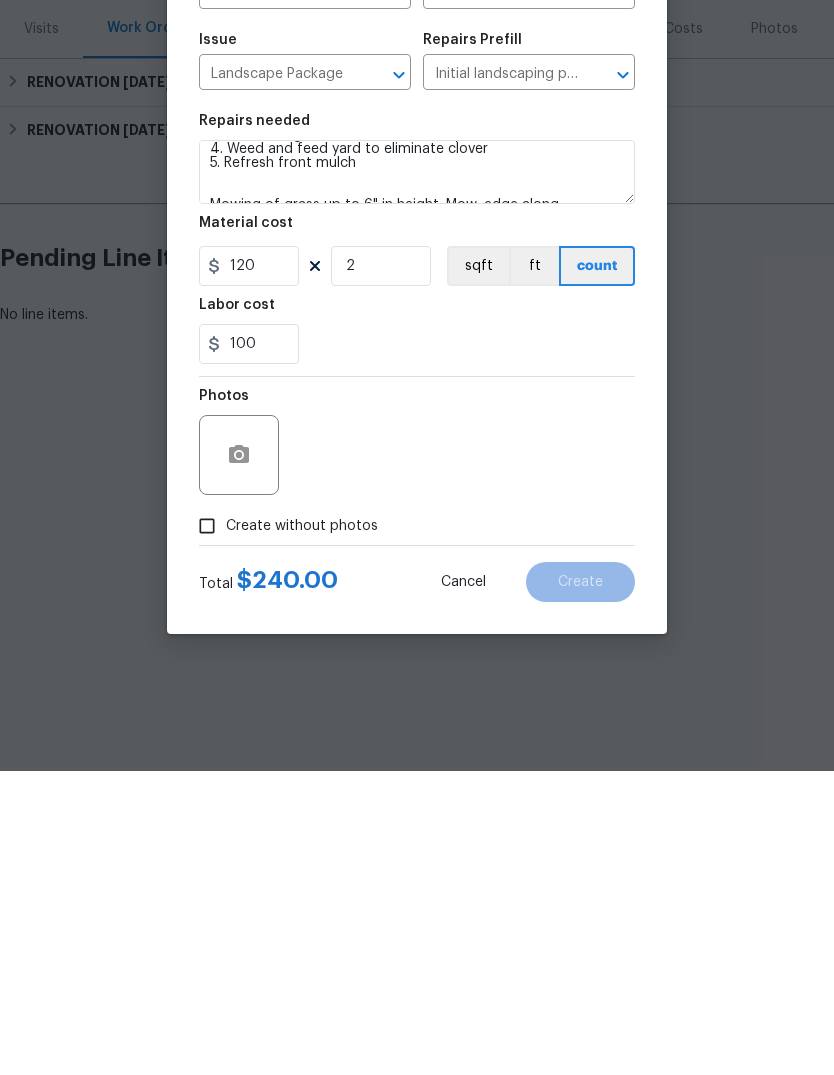 click on "Photos" at bounding box center (417, 746) 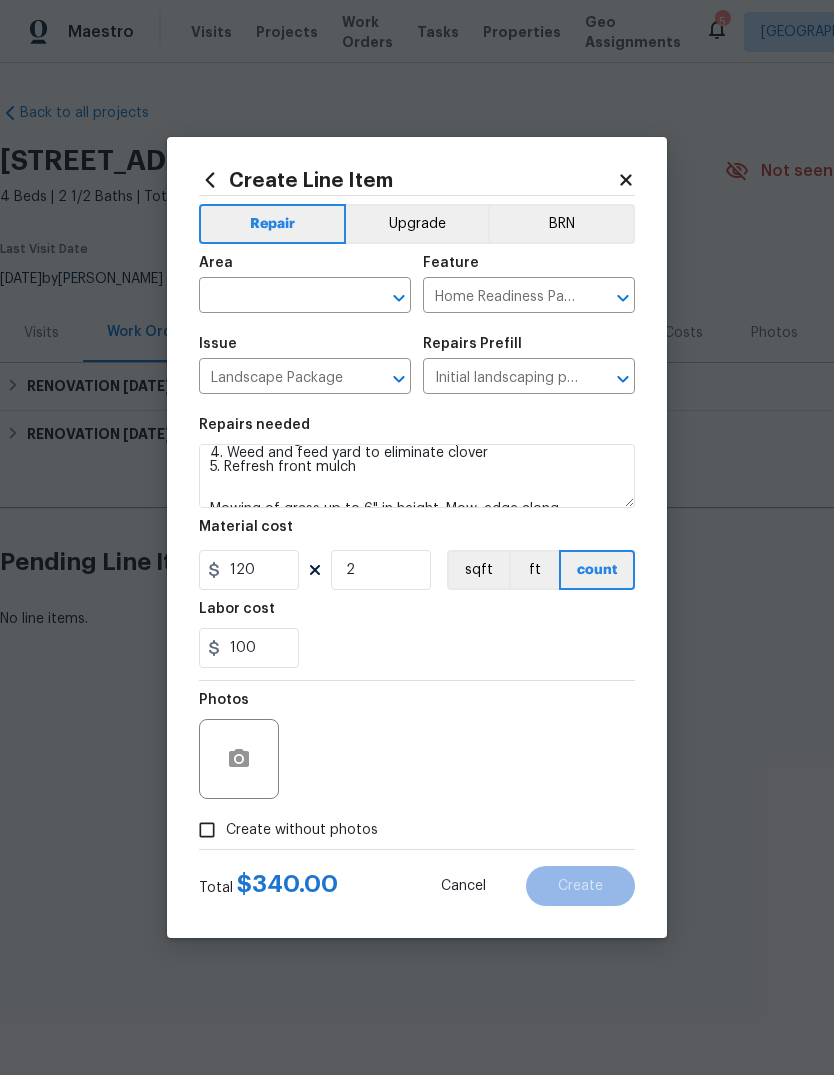 click at bounding box center [277, 297] 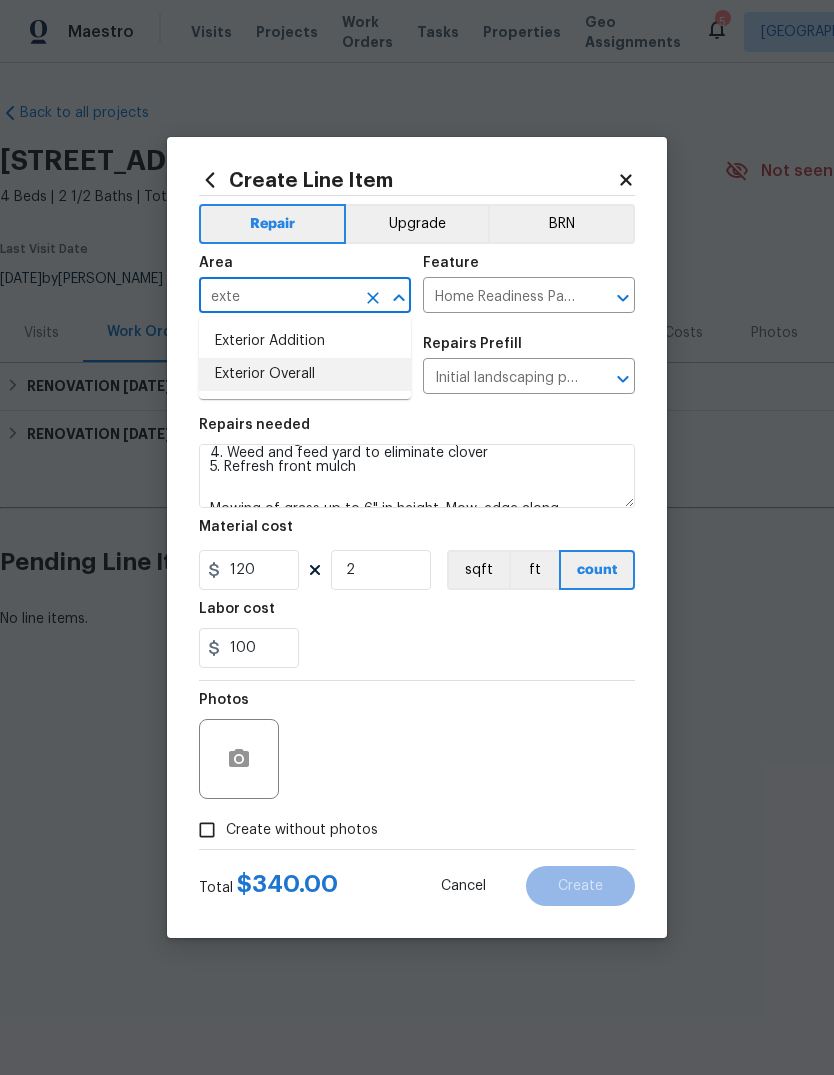 click on "Exterior Overall" at bounding box center [305, 374] 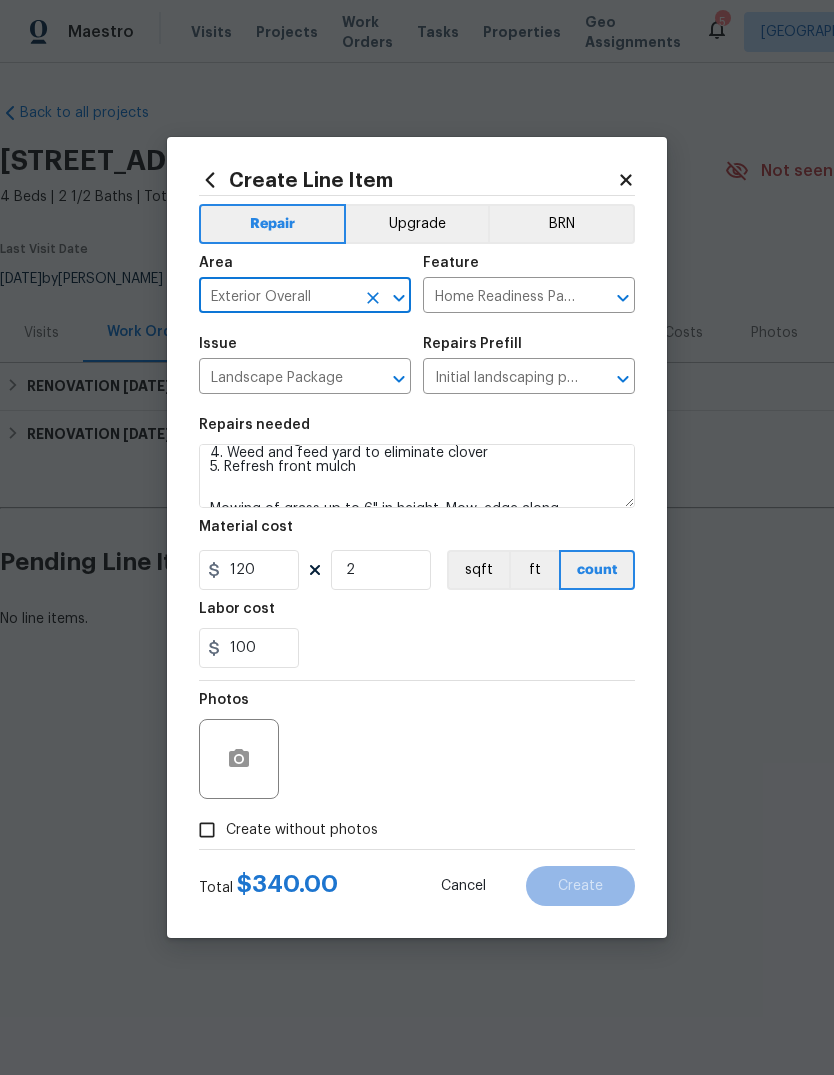 click on "100" at bounding box center [417, 648] 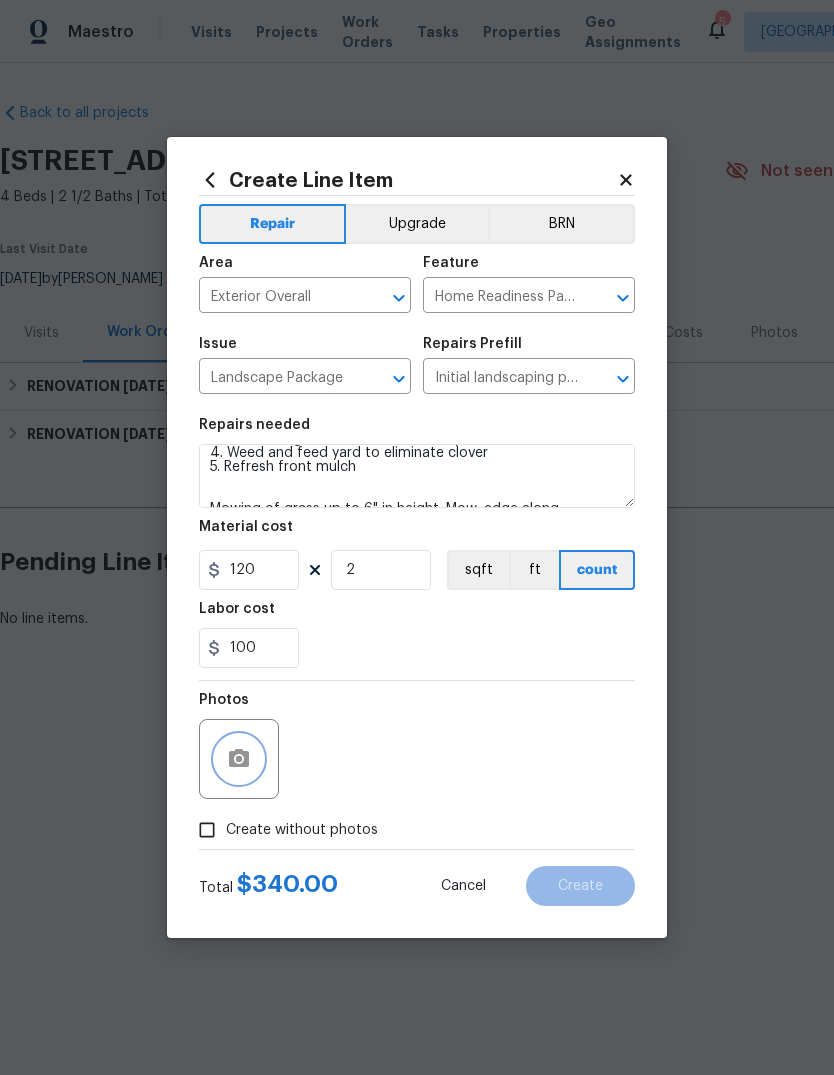 click 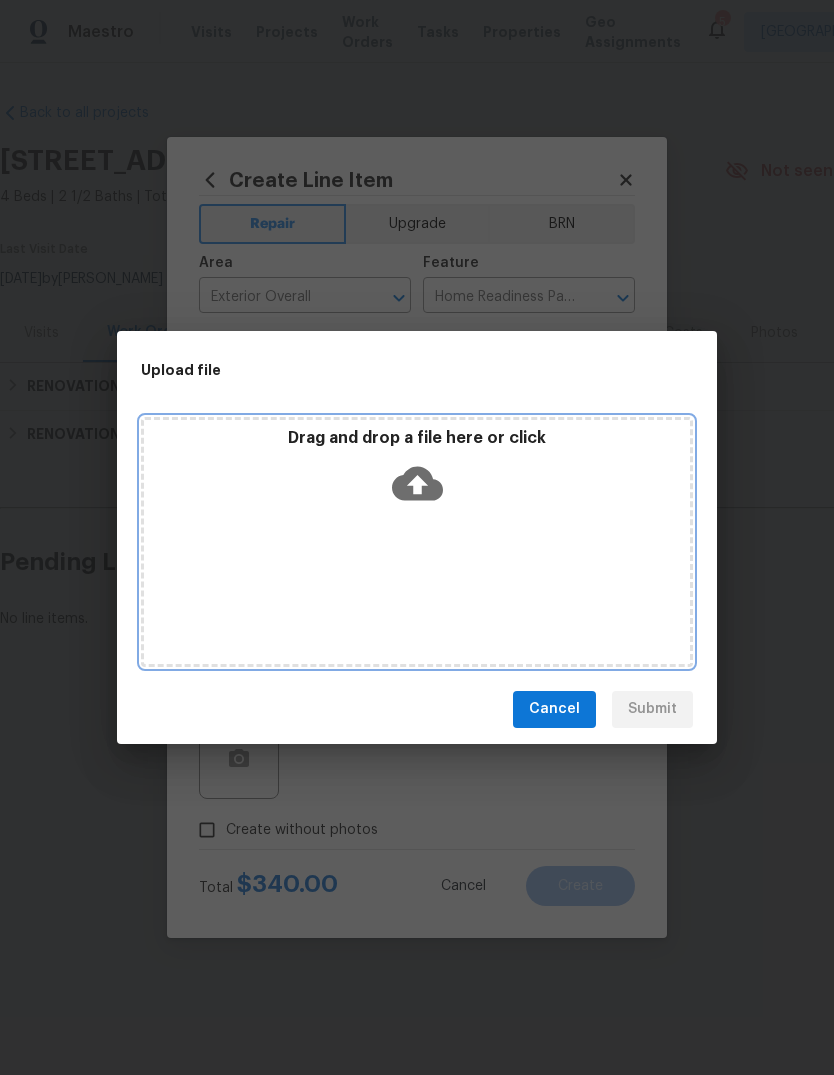 click on "Drag and drop a file here or click" at bounding box center (417, 471) 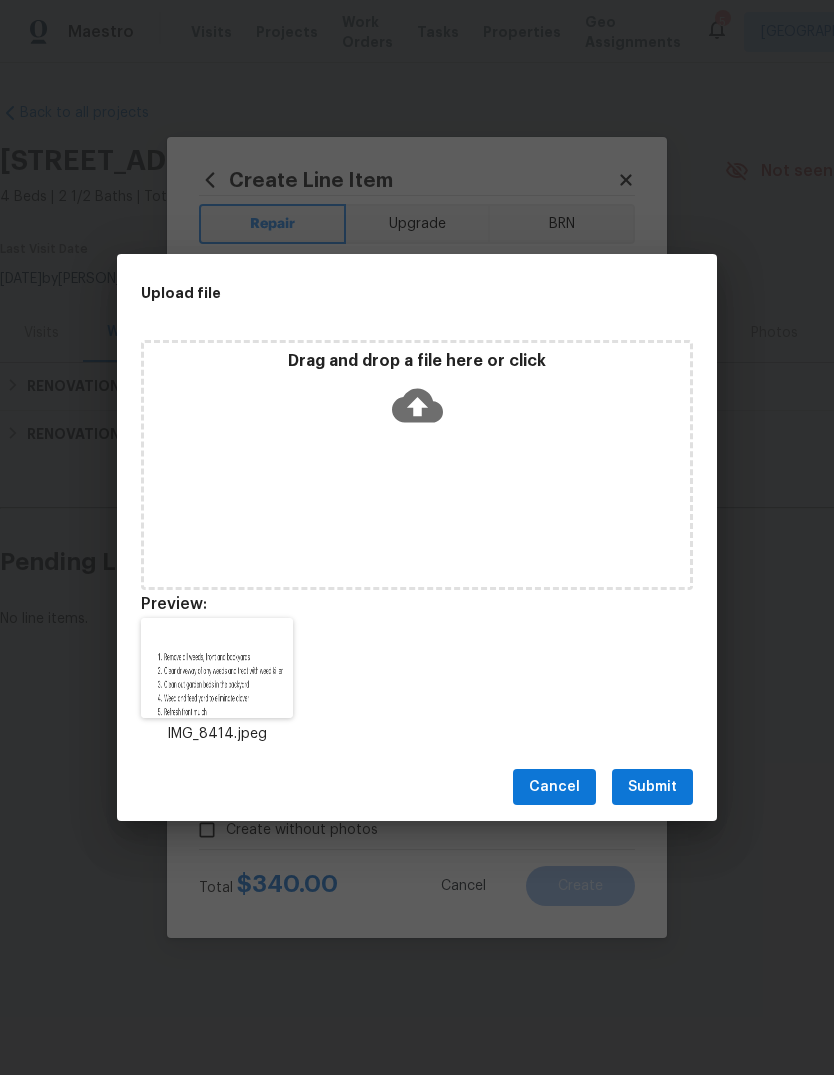 click on "Submit" at bounding box center [652, 787] 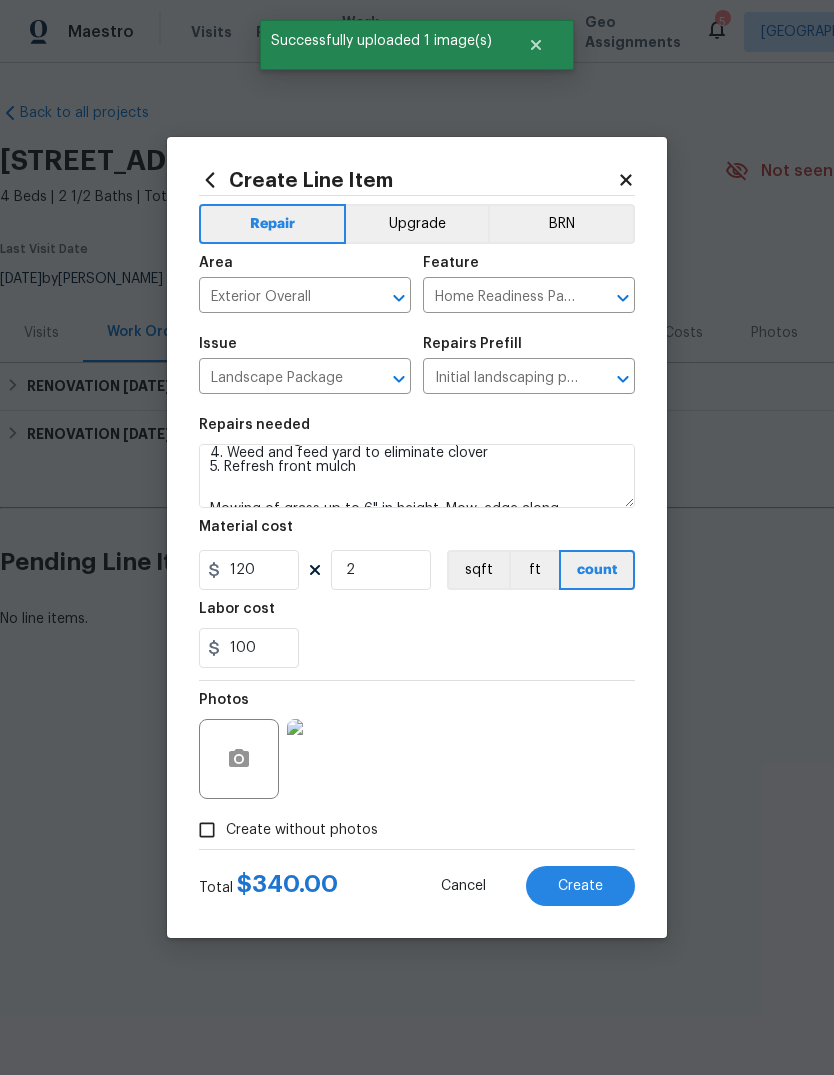 click on "Create" at bounding box center (580, 886) 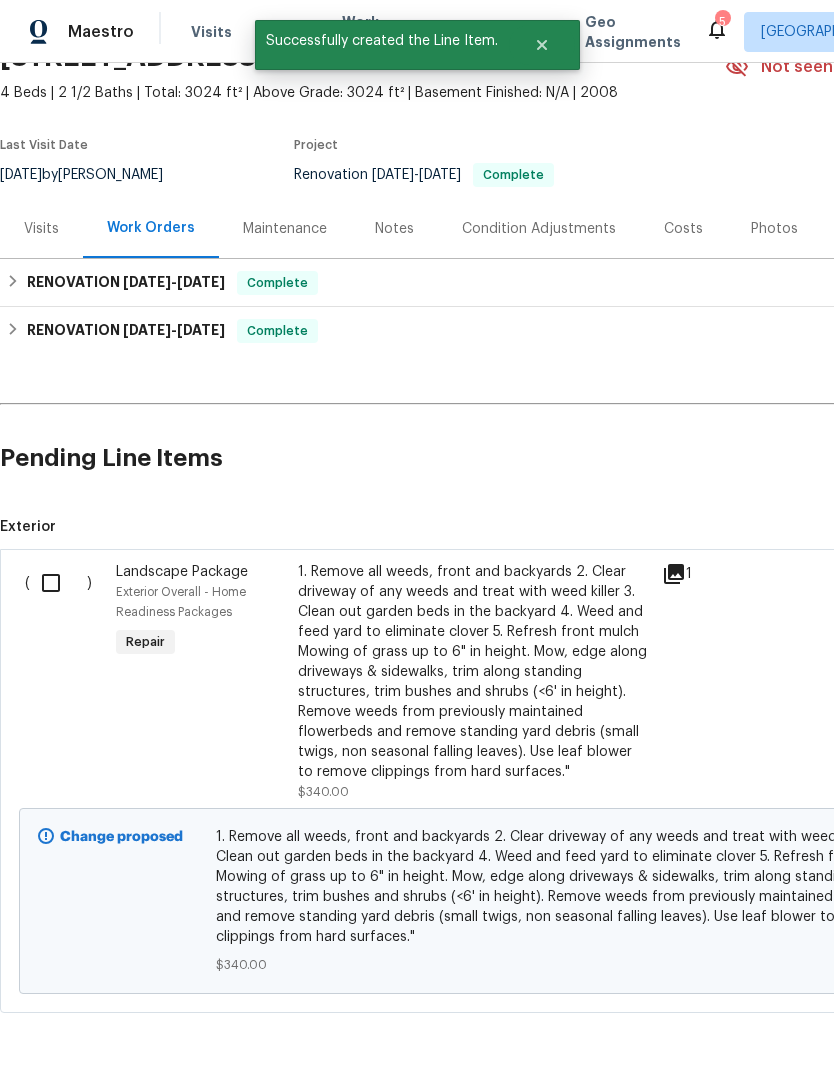 scroll, scrollTop: 103, scrollLeft: 0, axis: vertical 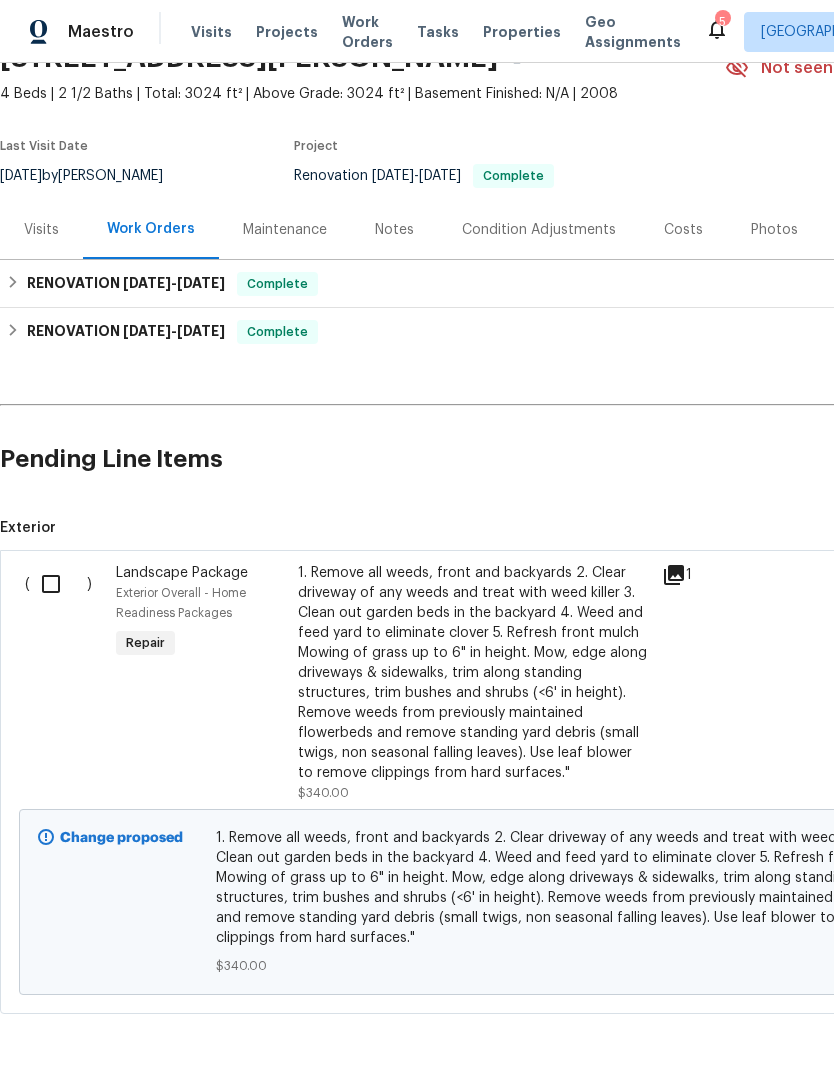 click at bounding box center (58, 584) 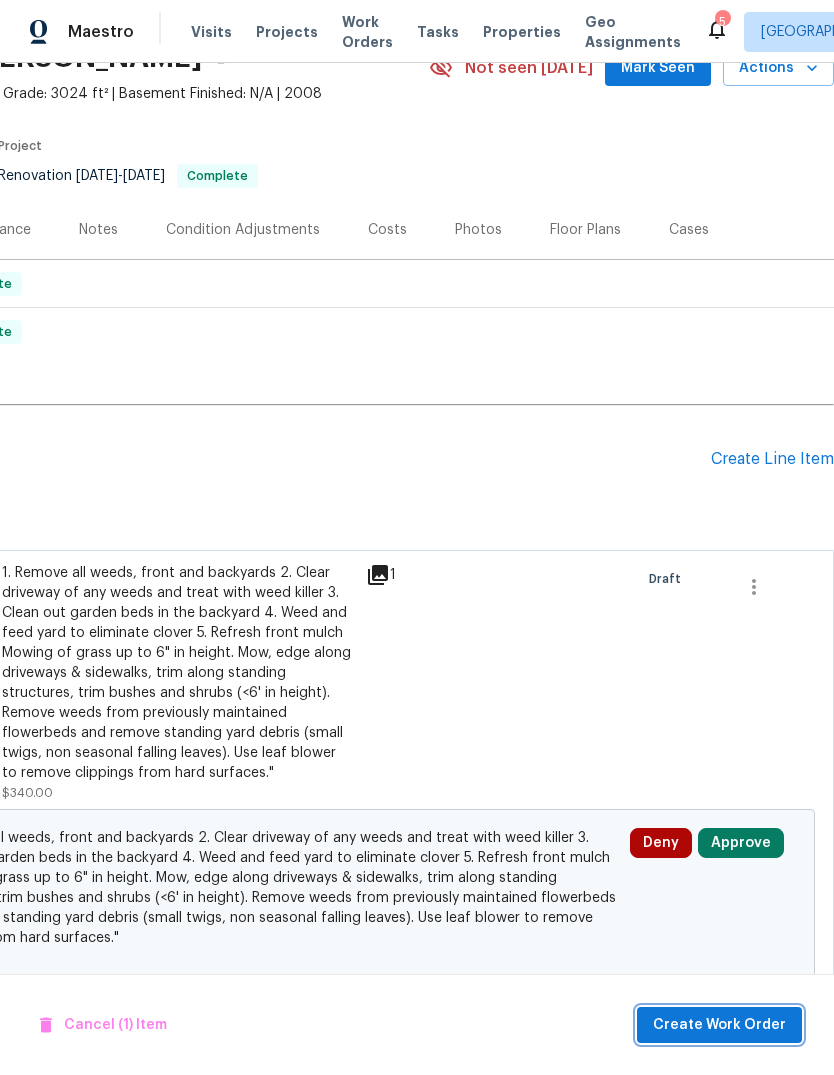 click on "Create Work Order" at bounding box center (719, 1025) 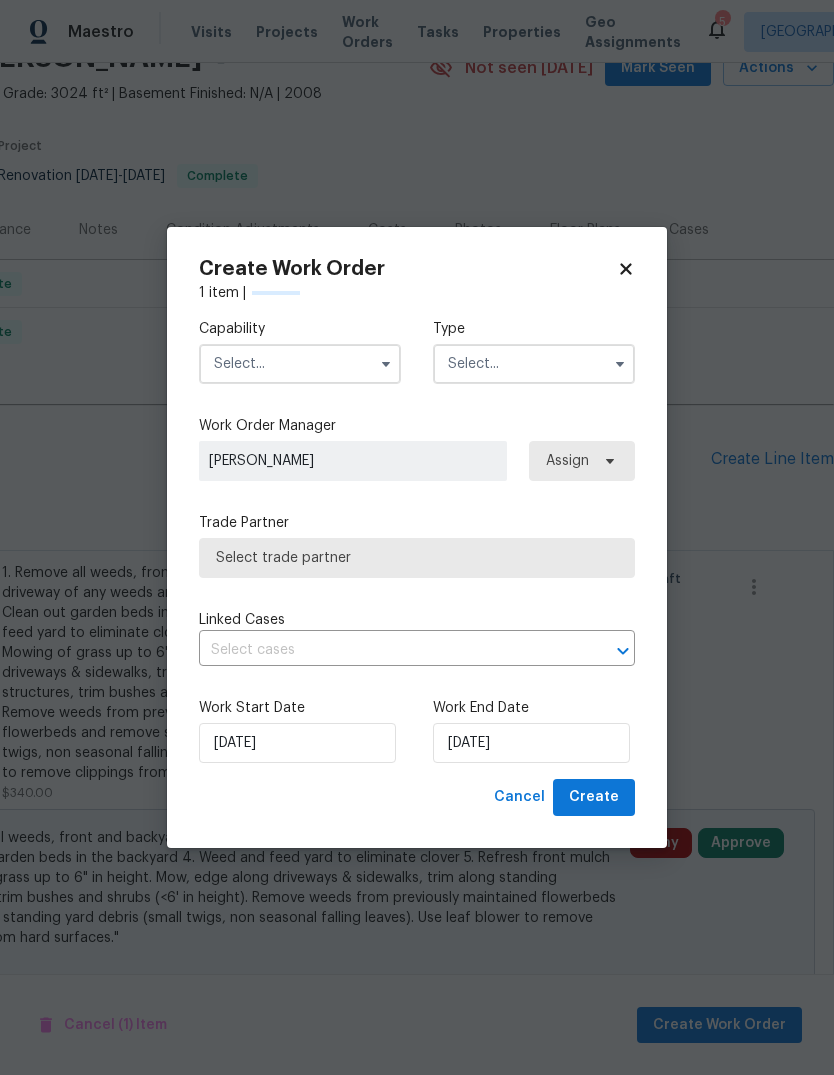 scroll, scrollTop: 103, scrollLeft: 296, axis: both 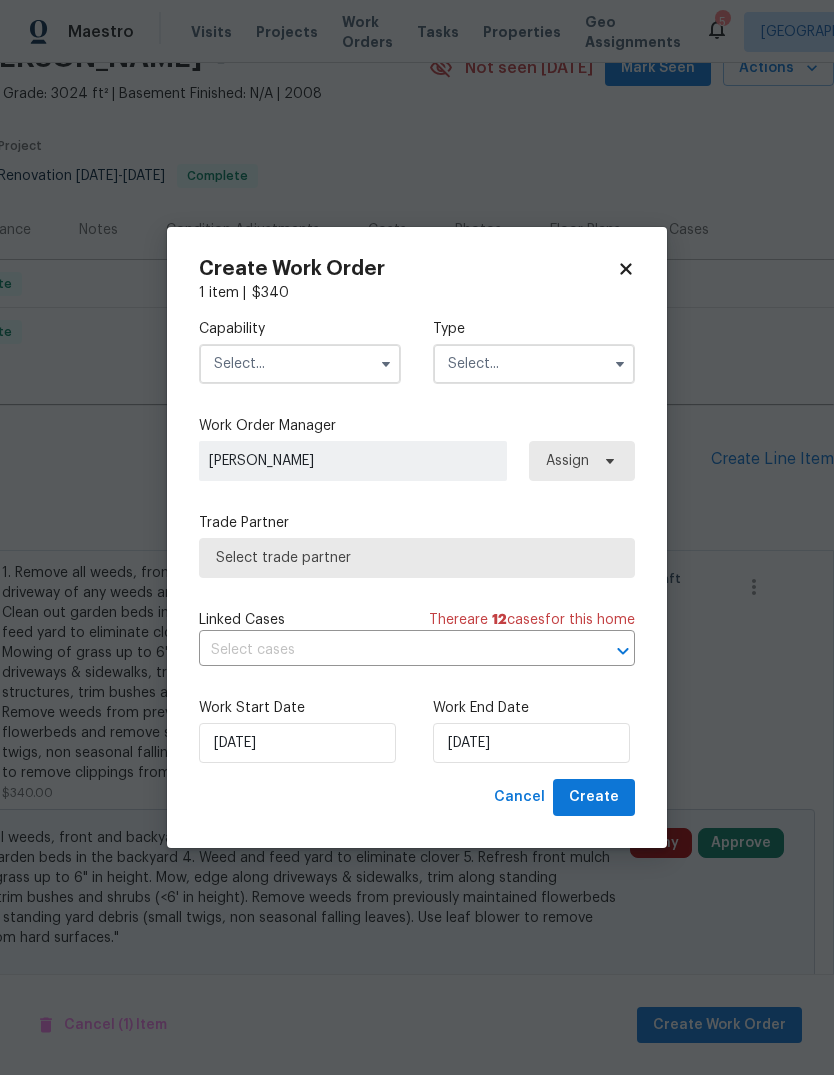 click at bounding box center (300, 364) 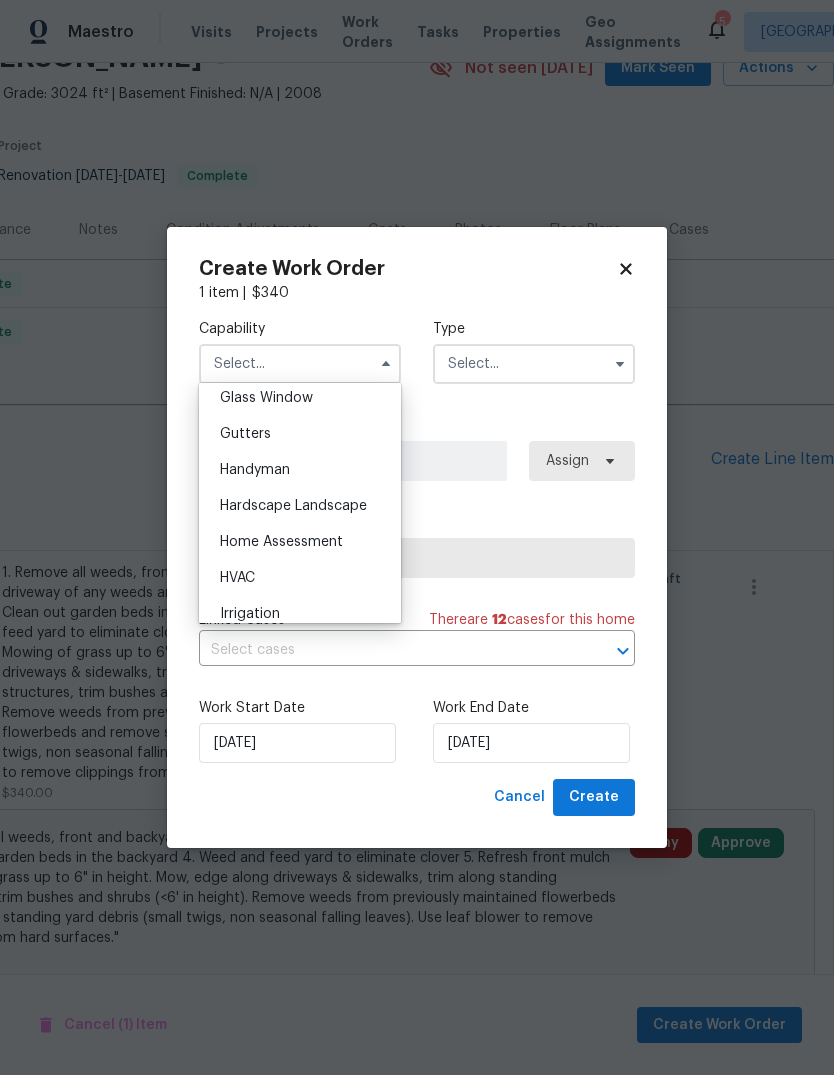 scroll, scrollTop: 1040, scrollLeft: 0, axis: vertical 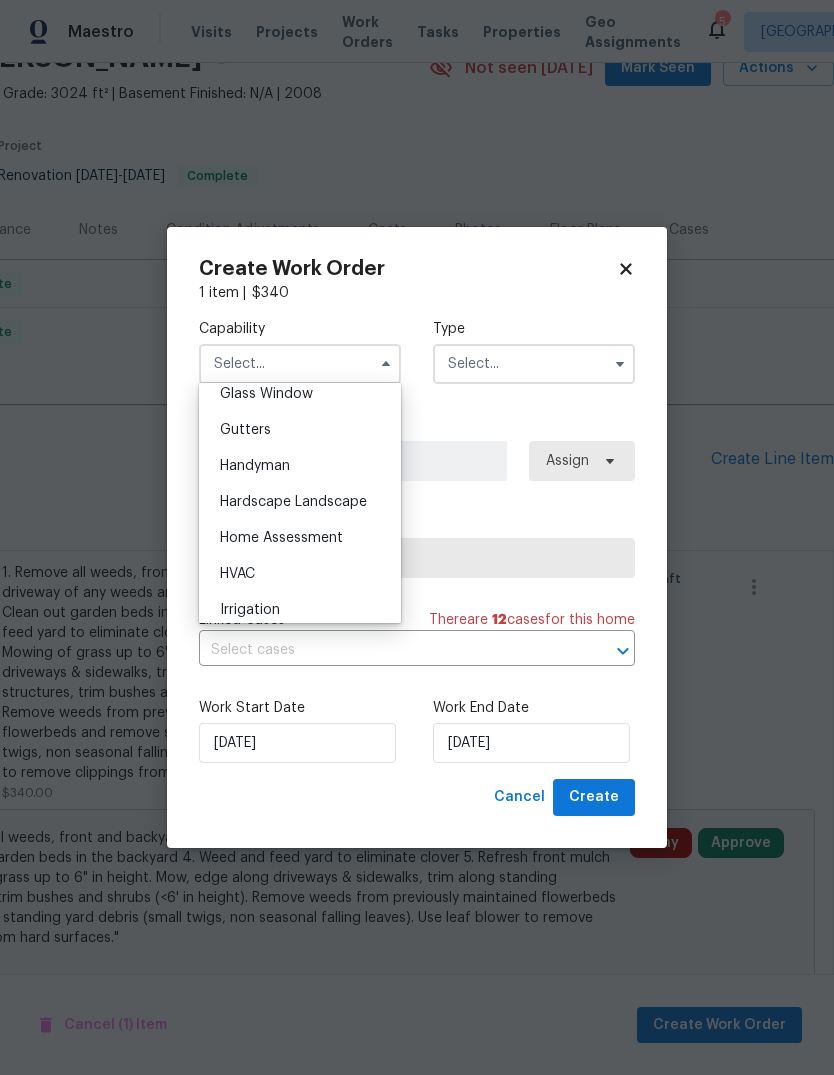 click on "Hardscape Landscape" at bounding box center [300, 502] 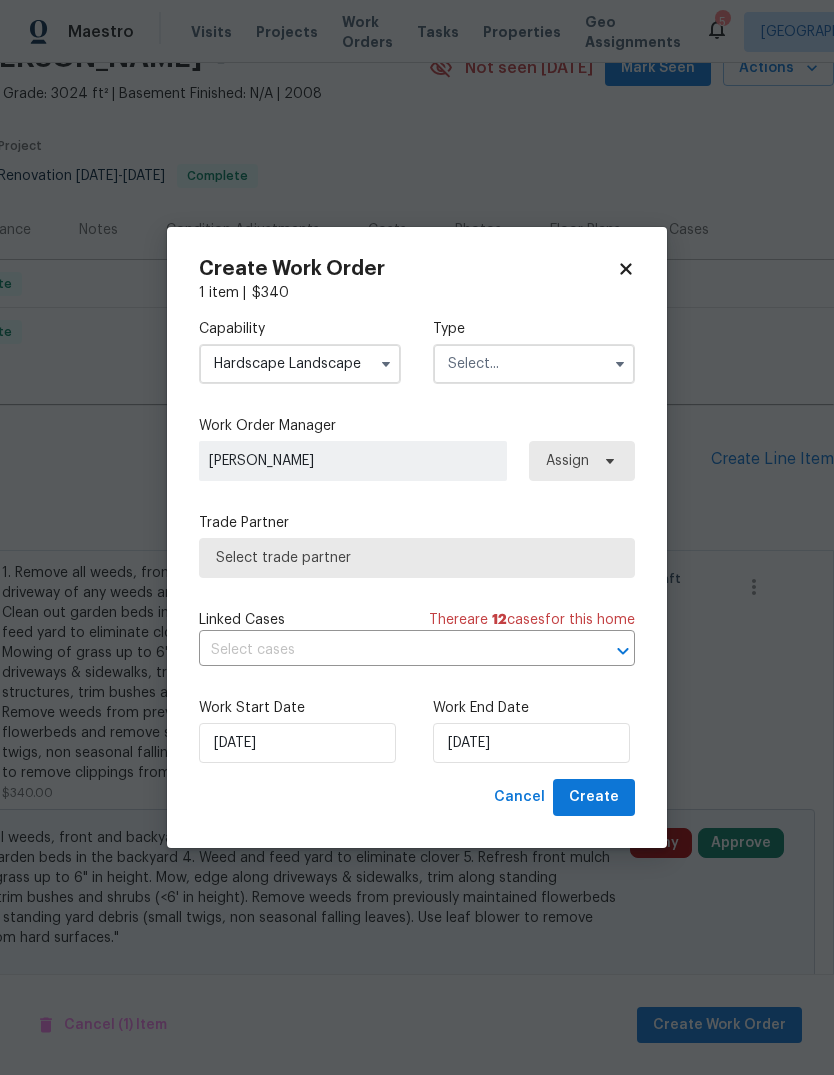 click at bounding box center [534, 364] 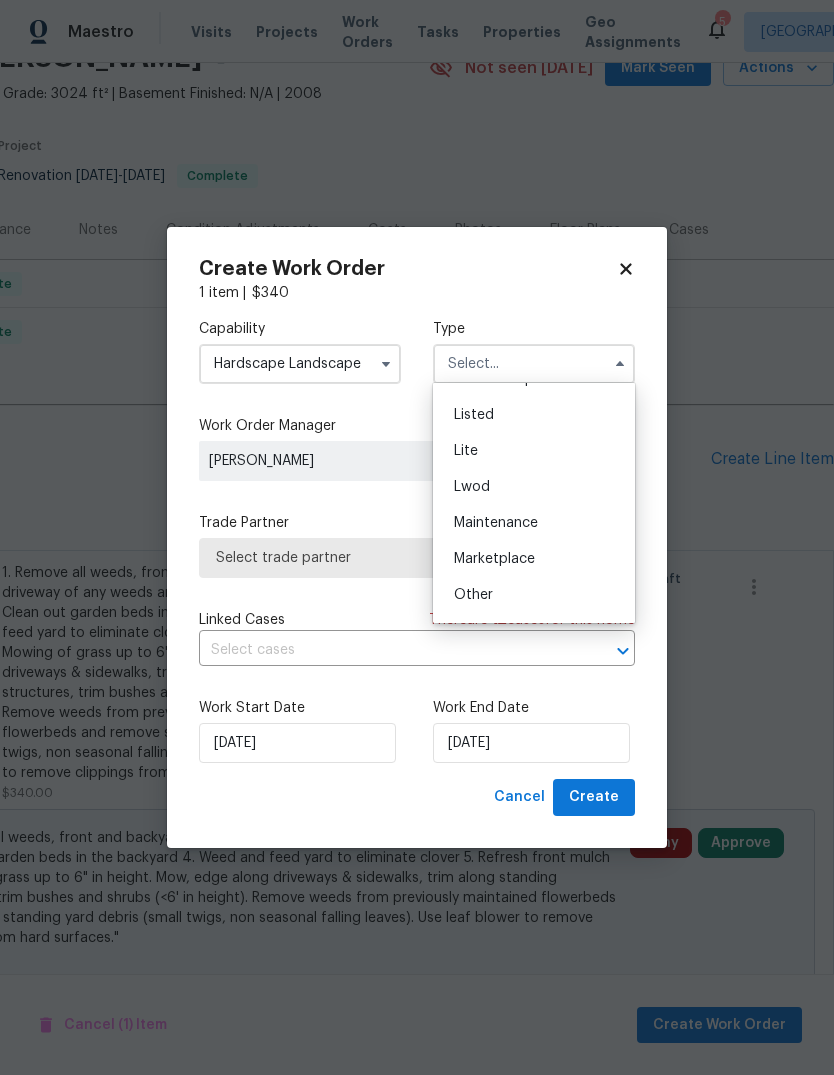 scroll, scrollTop: 181, scrollLeft: 0, axis: vertical 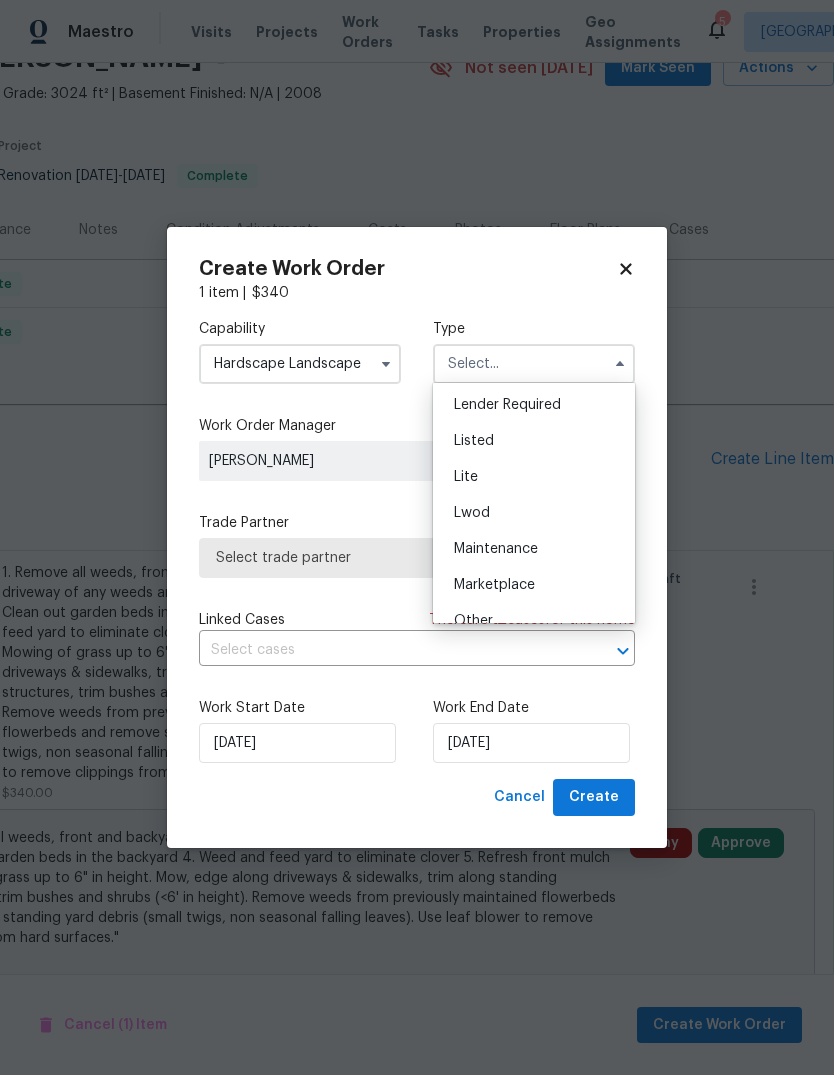 click on "Listed" at bounding box center (534, 441) 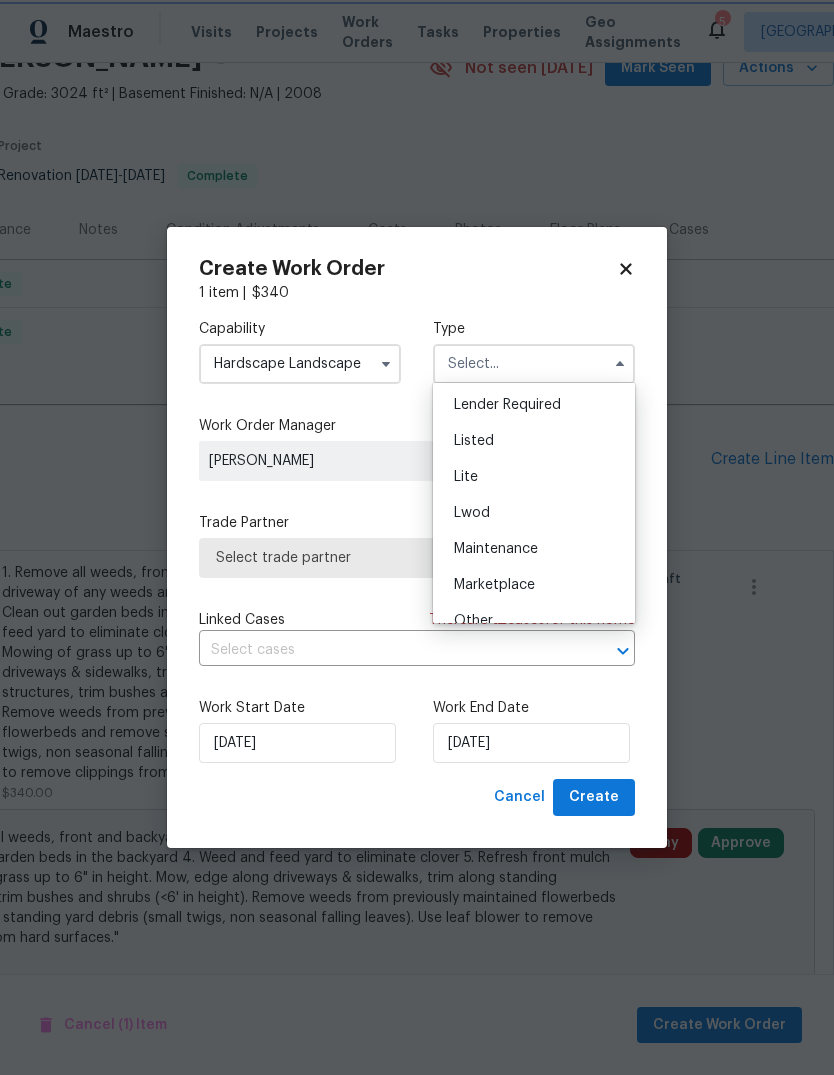 type on "Listed" 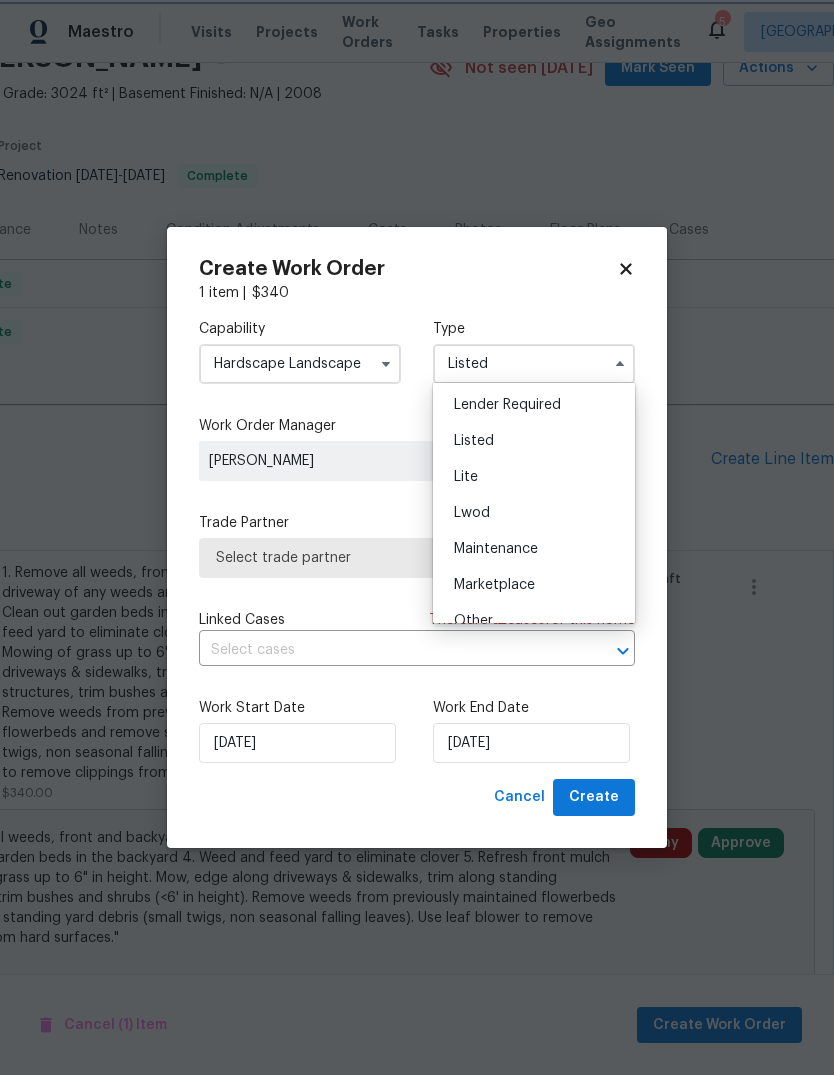 scroll, scrollTop: 0, scrollLeft: 0, axis: both 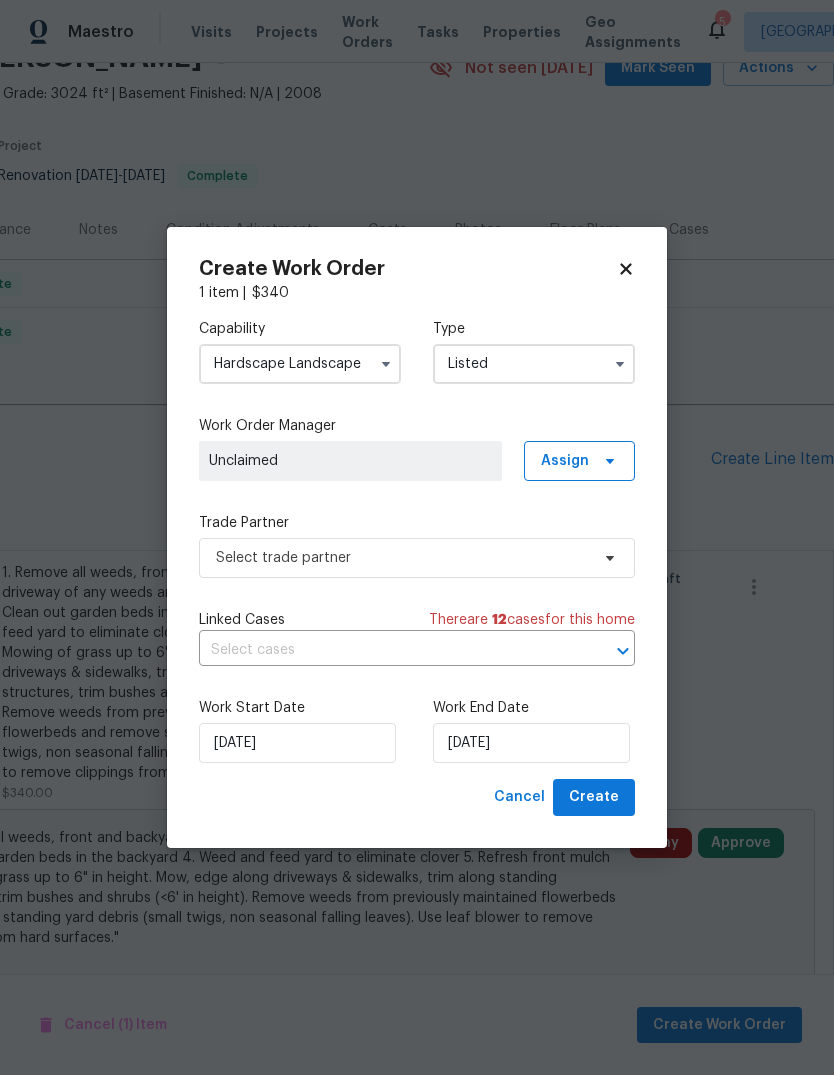 click at bounding box center [389, 650] 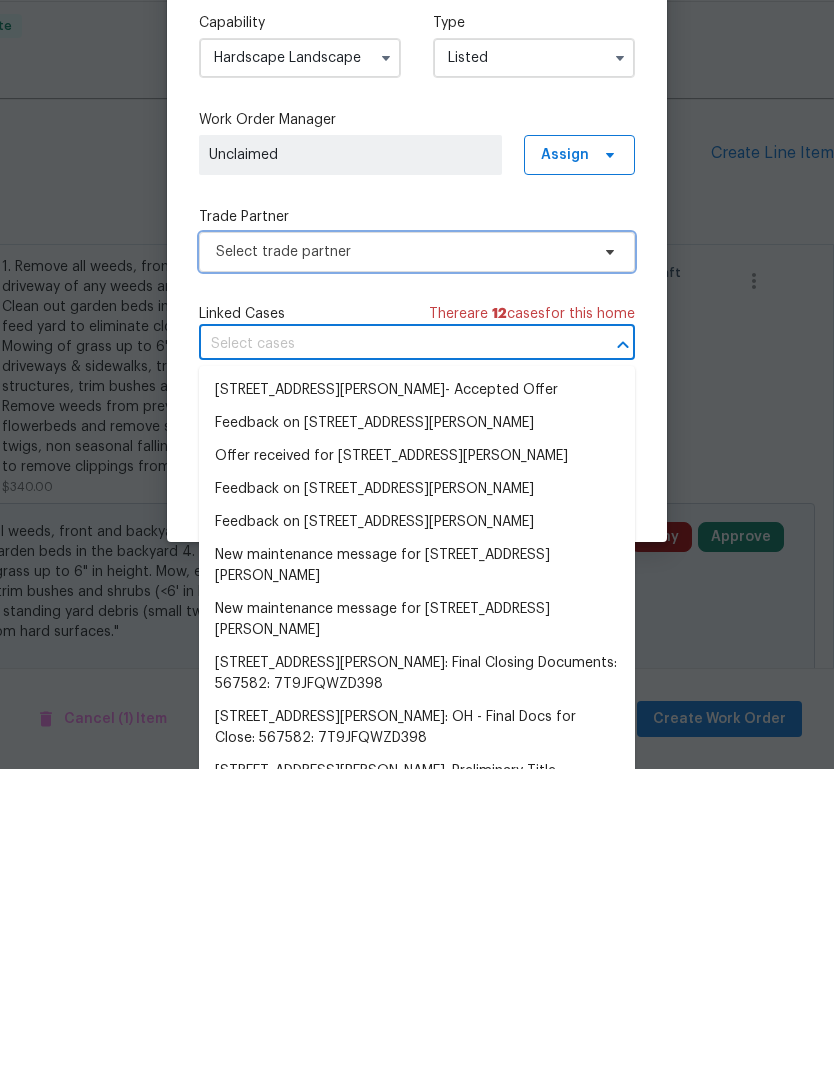 click on "Select trade partner" at bounding box center (402, 558) 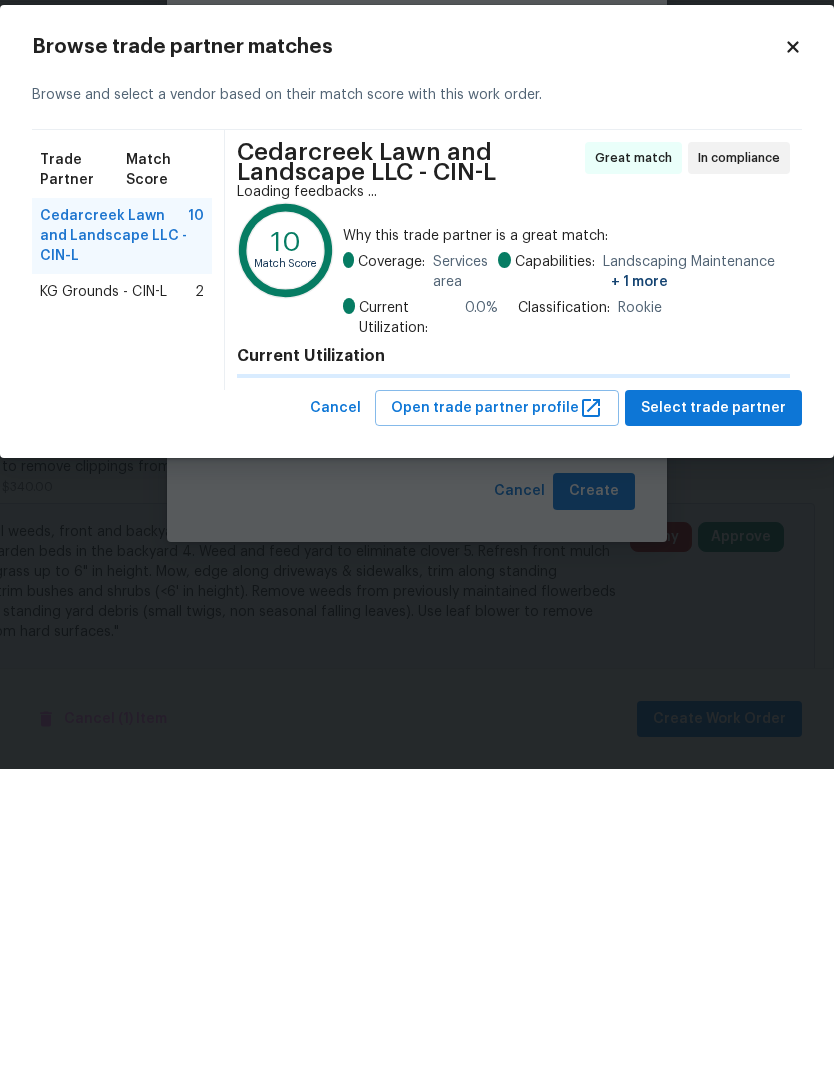 scroll, scrollTop: 75, scrollLeft: 0, axis: vertical 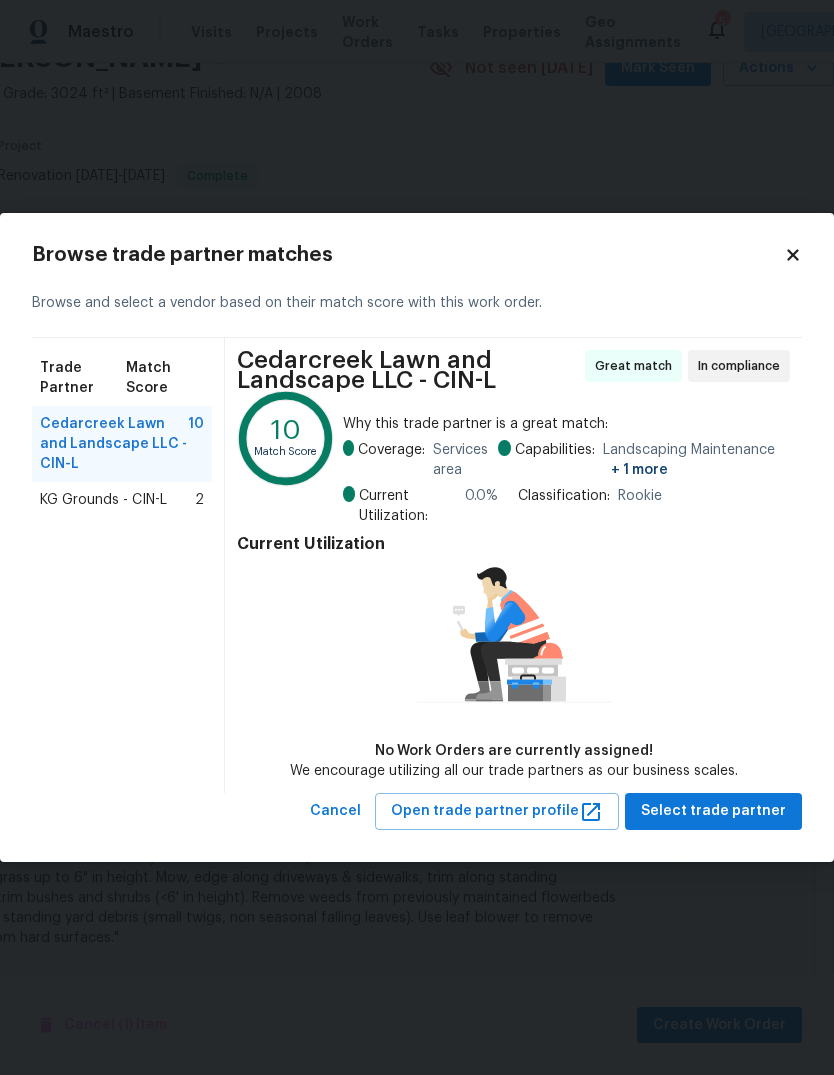click on "Browse trade partner matches" at bounding box center [408, 255] 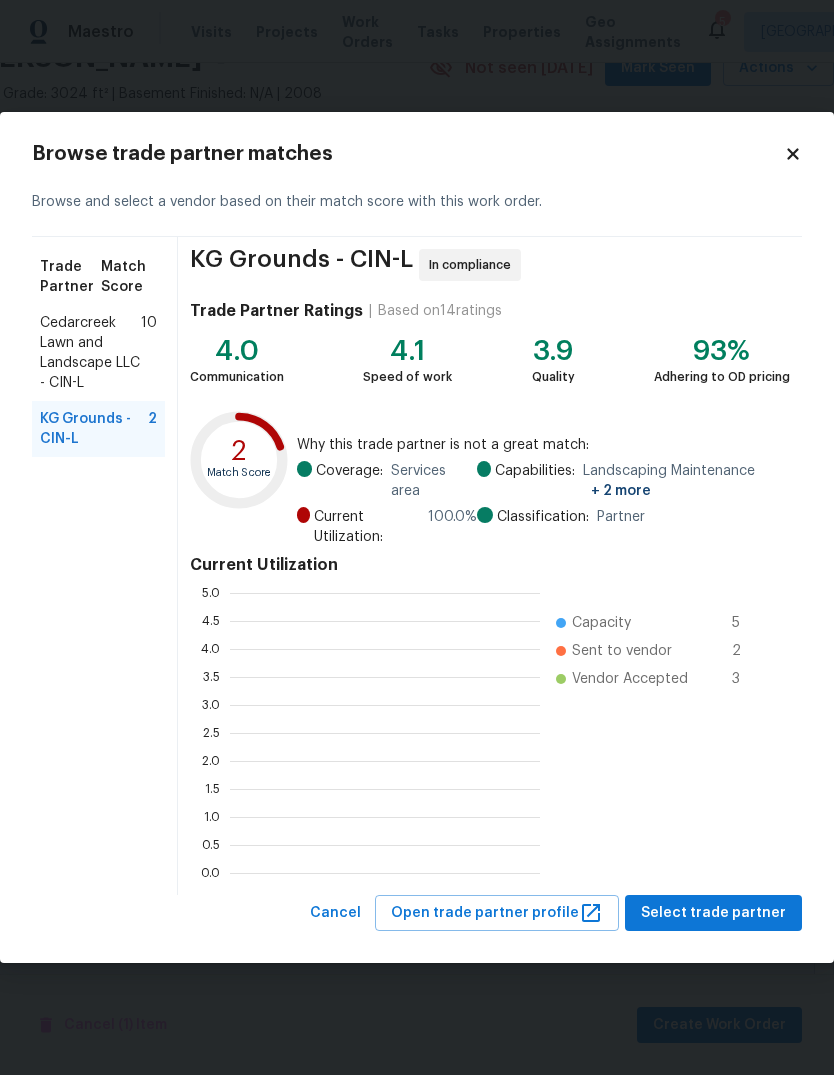 scroll, scrollTop: 2, scrollLeft: 2, axis: both 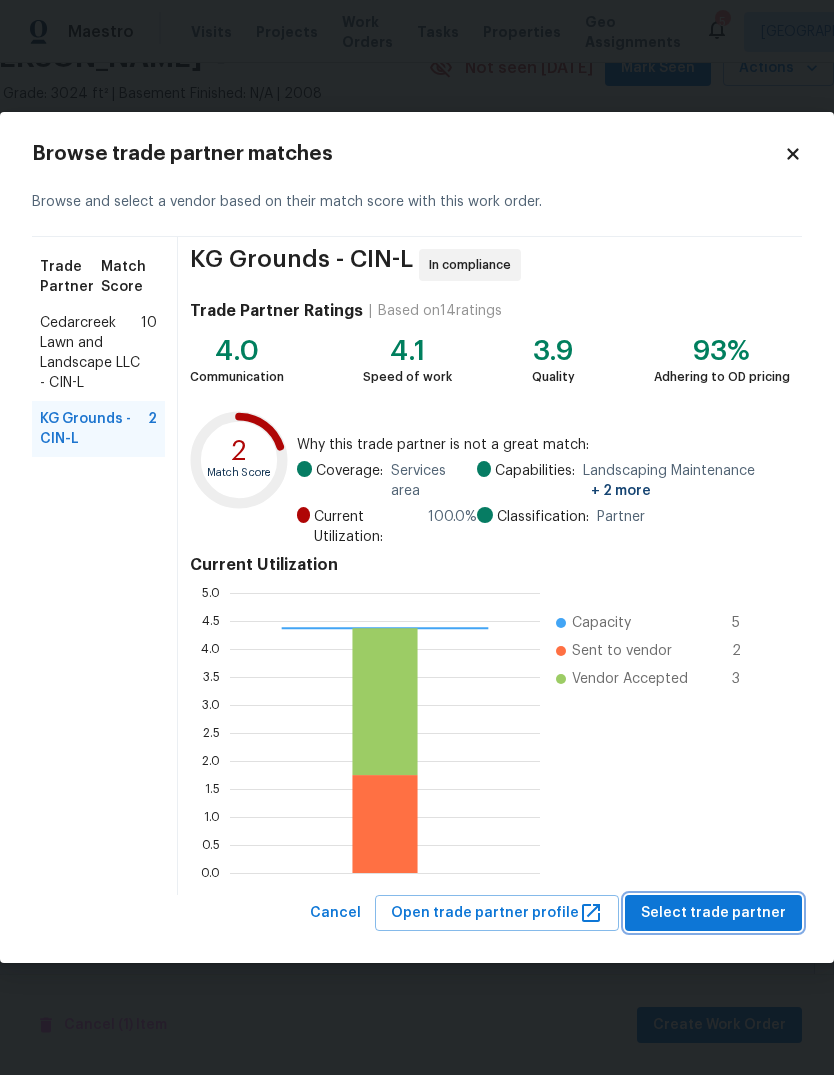 click on "Select trade partner" at bounding box center (713, 913) 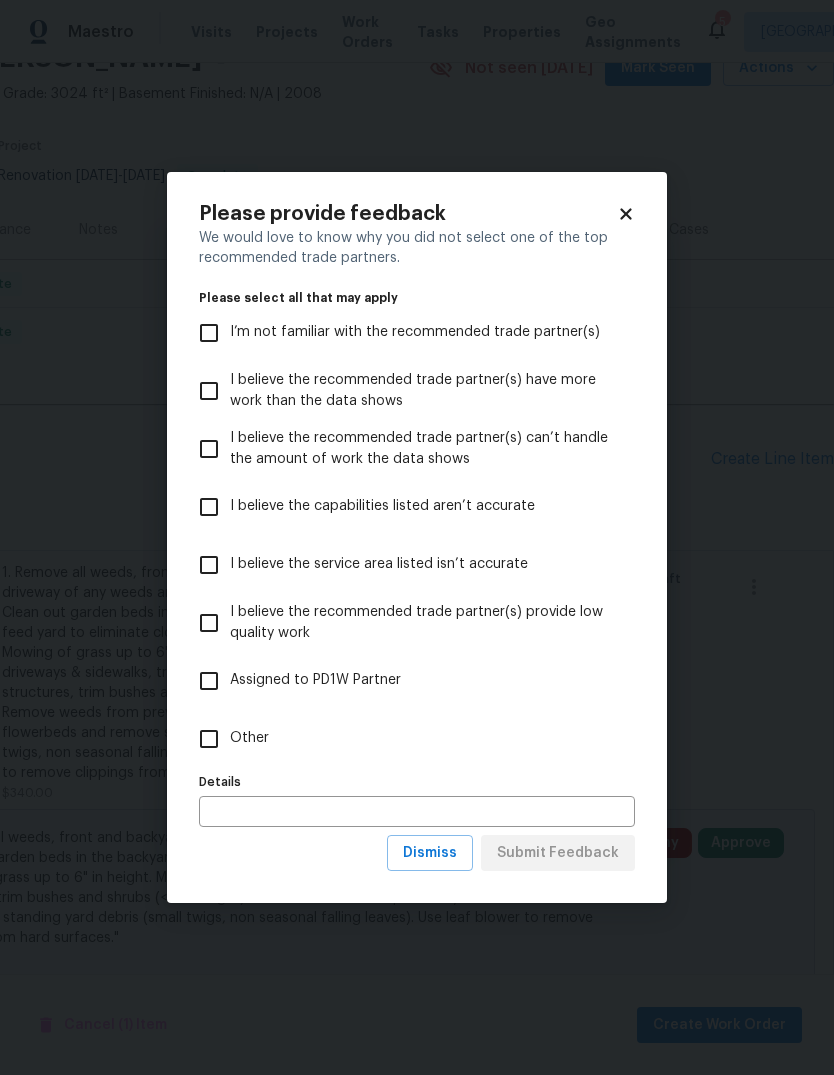 click on "Other" at bounding box center (209, 739) 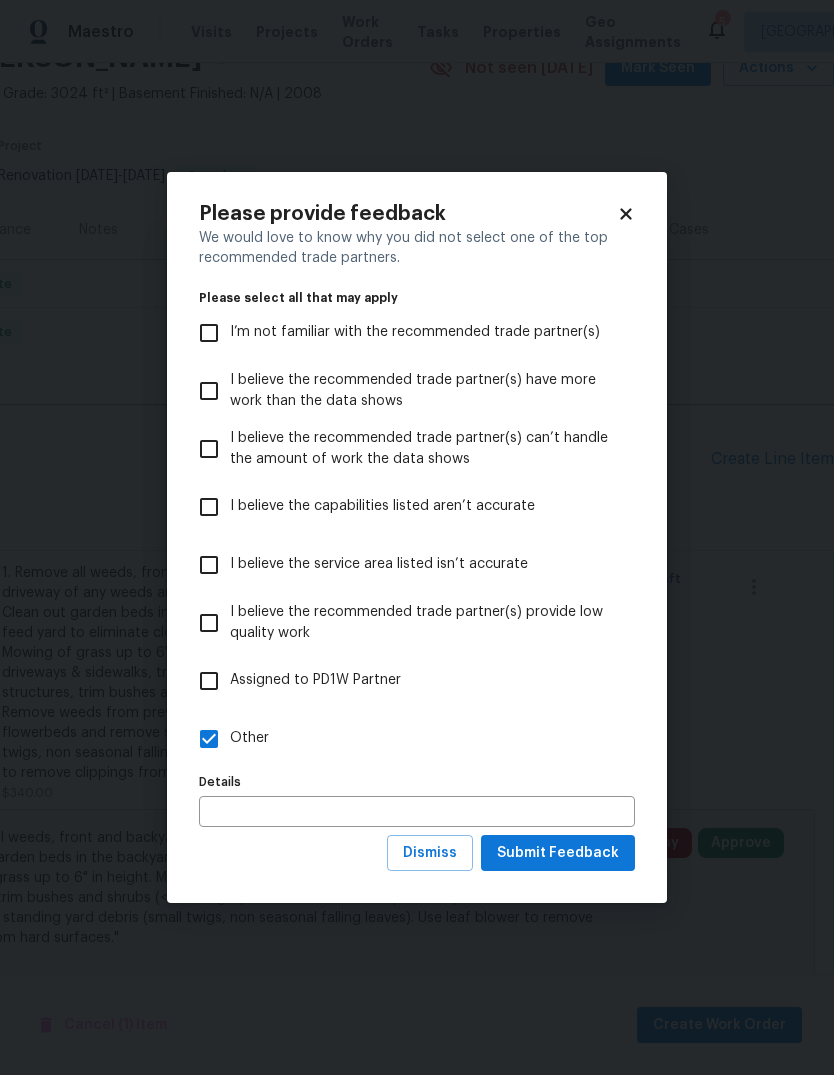 click at bounding box center (417, 811) 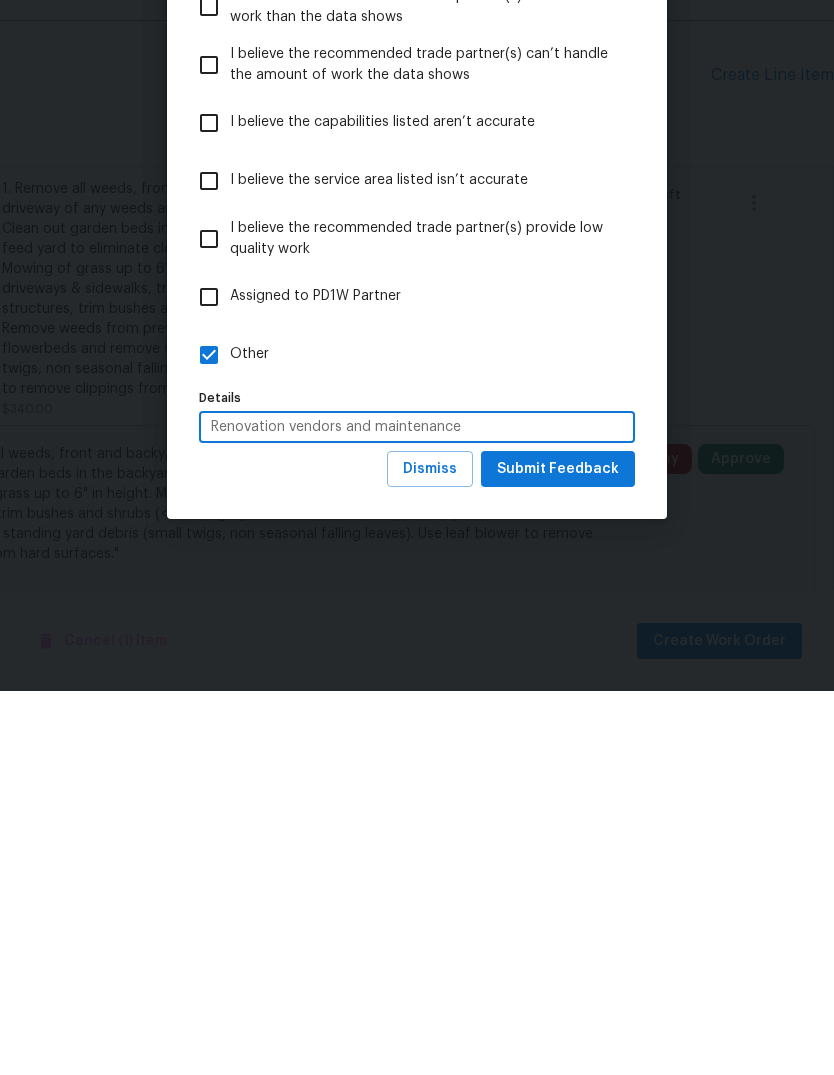 type on "Renovation vendors and maintenance" 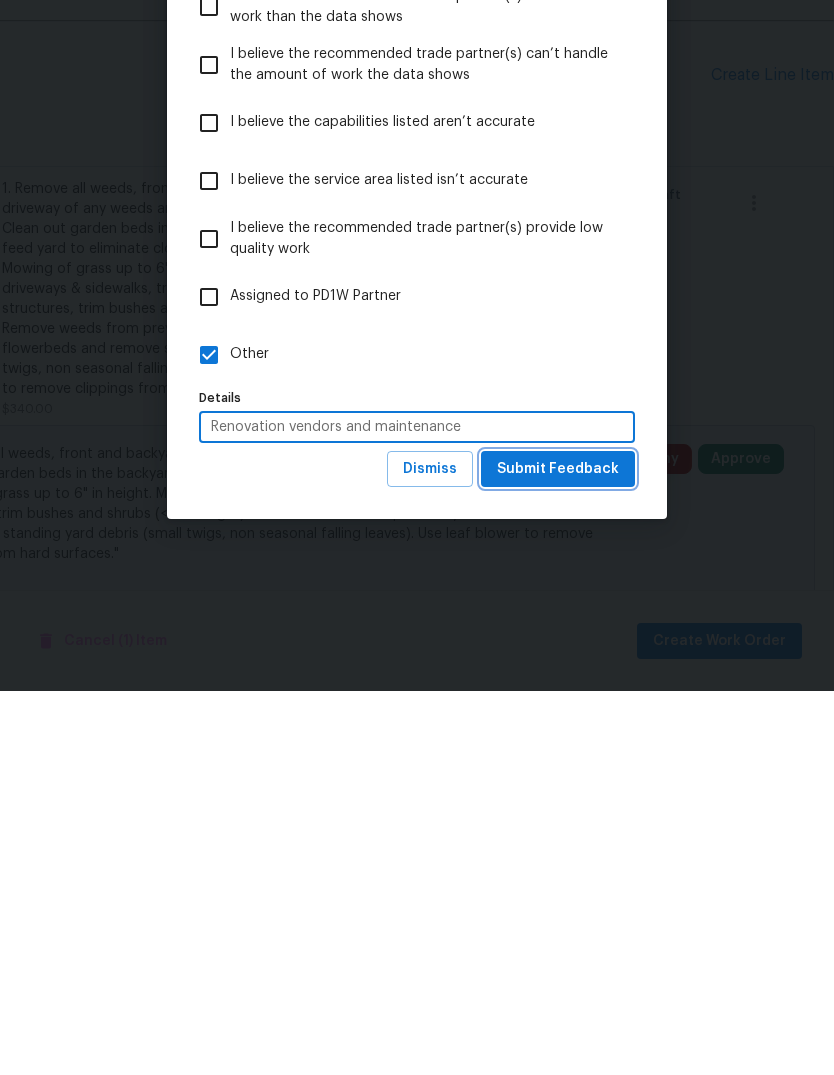 click on "Submit Feedback" at bounding box center [558, 853] 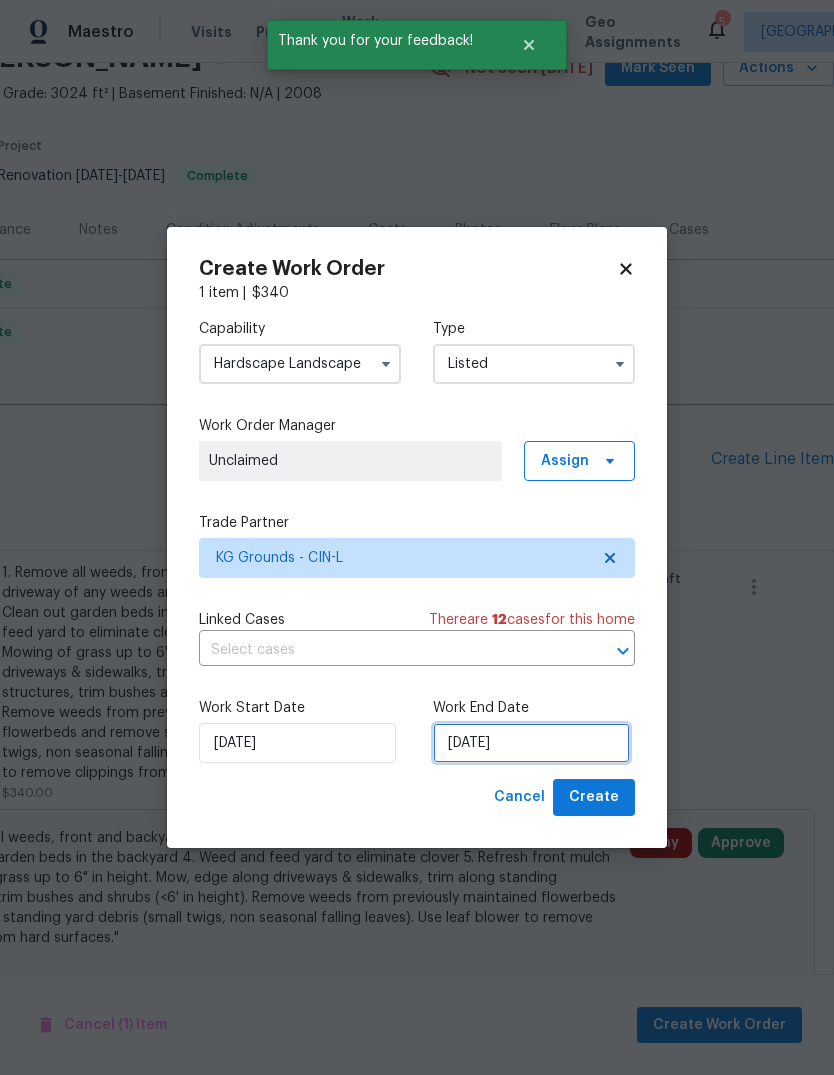 click on "[DATE]" at bounding box center [531, 743] 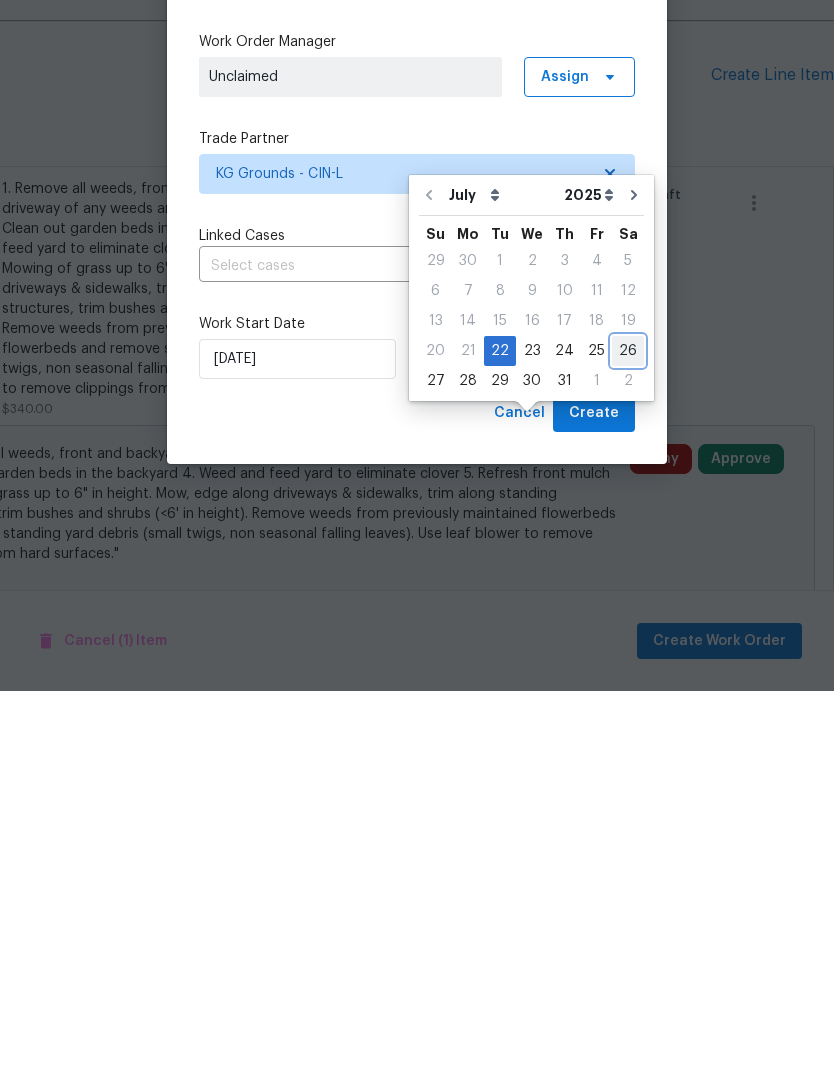 click on "26" at bounding box center [628, 735] 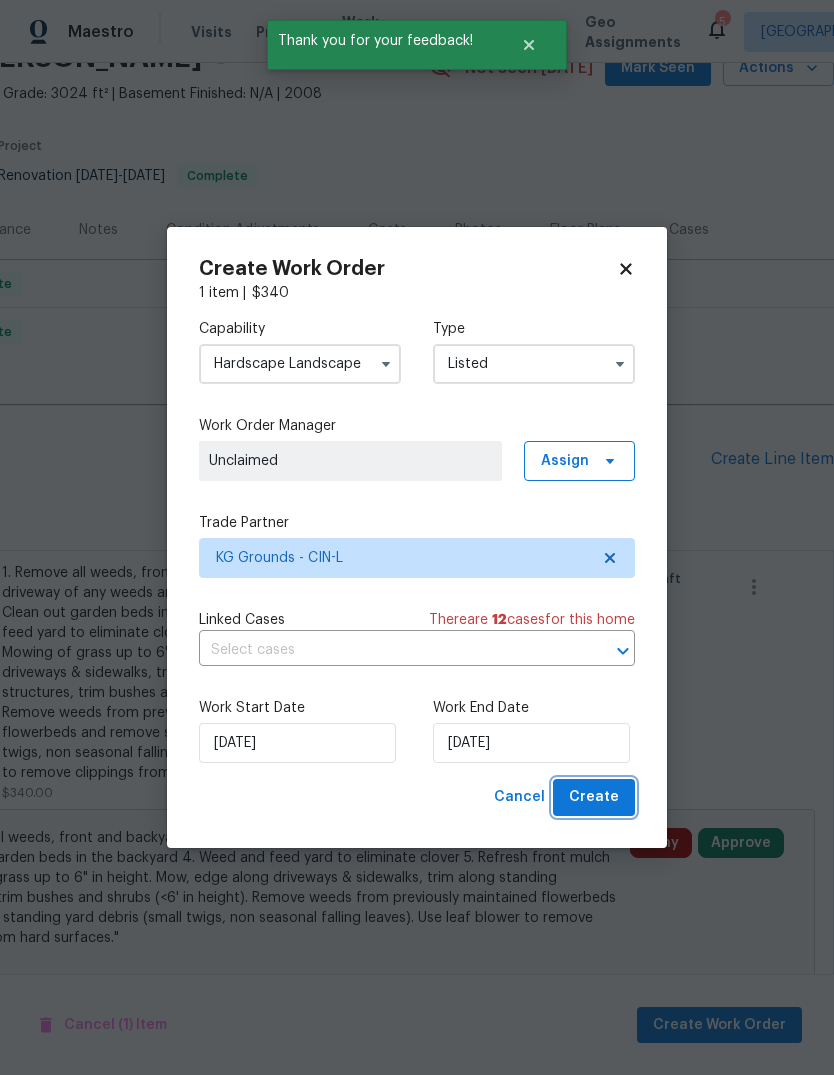 click on "Create" at bounding box center [594, 797] 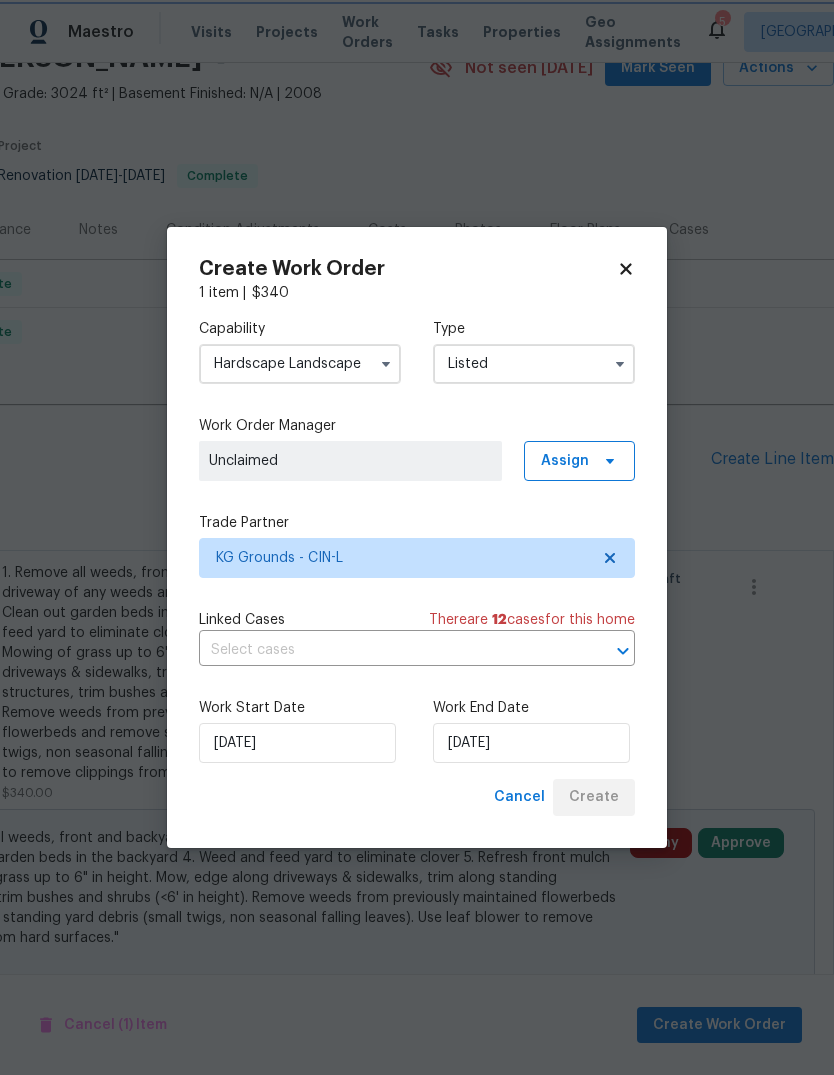 checkbox on "false" 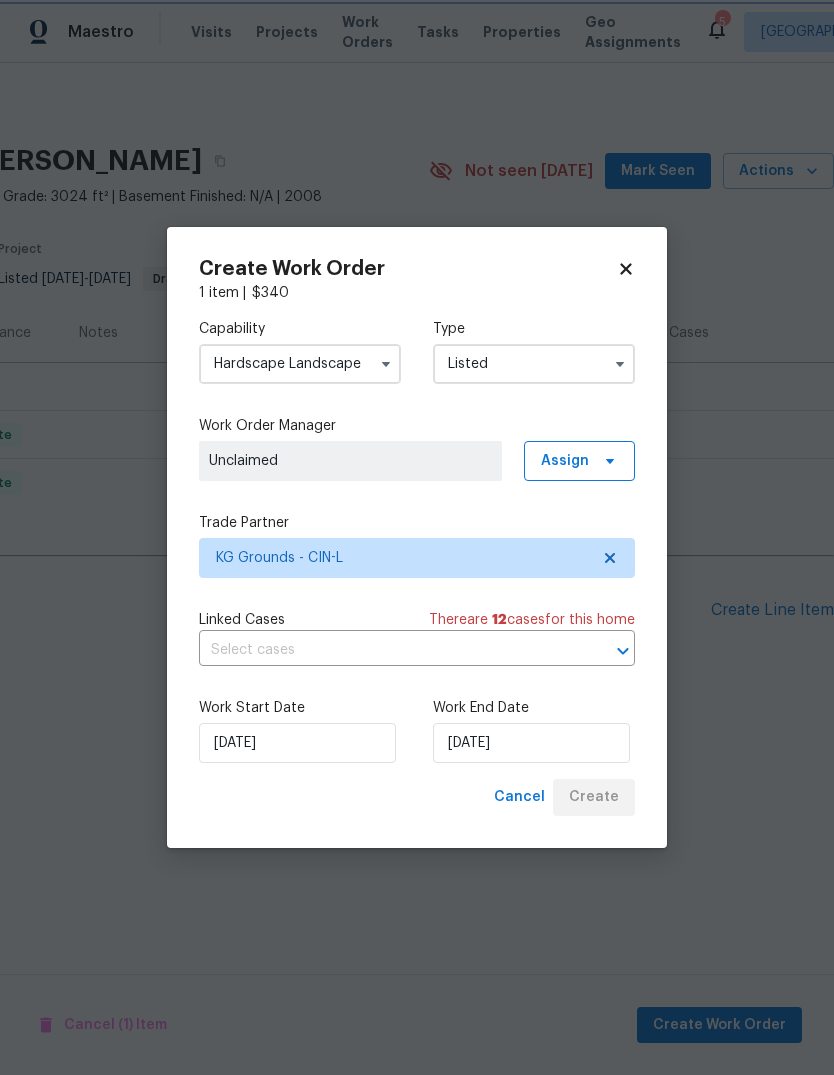 scroll, scrollTop: 0, scrollLeft: 0, axis: both 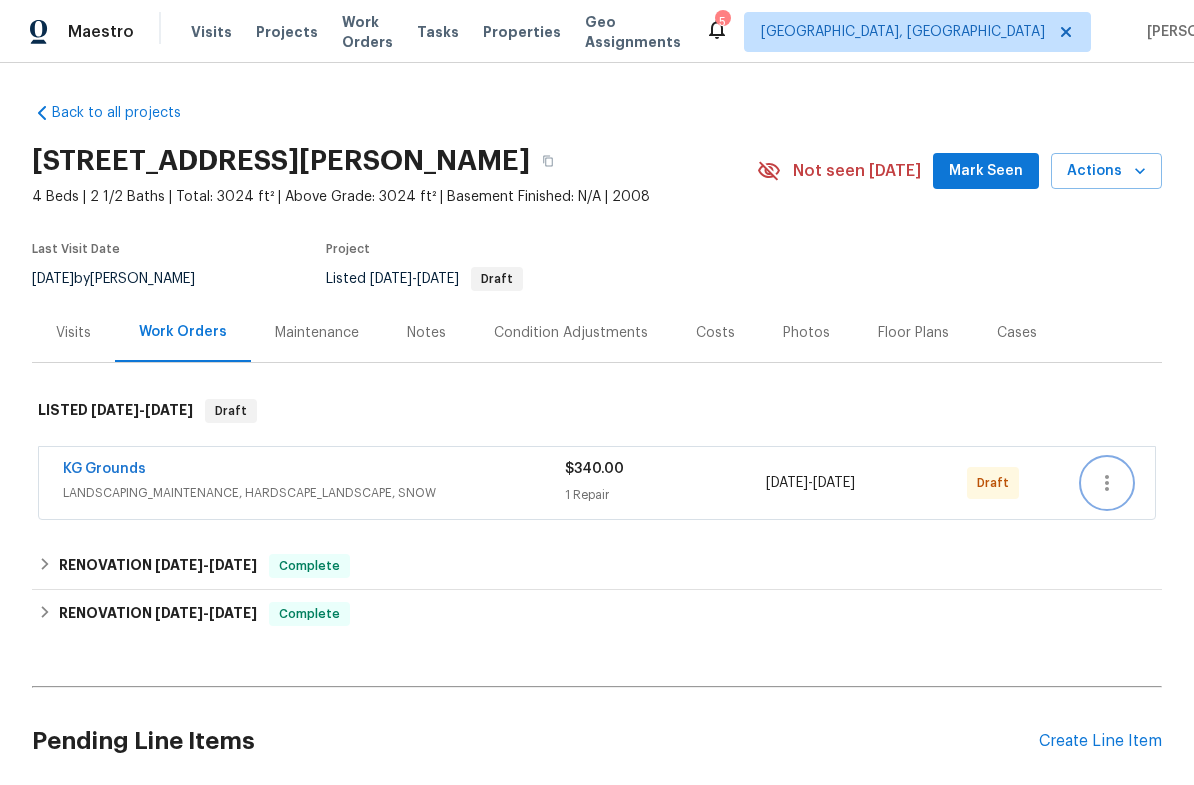 click 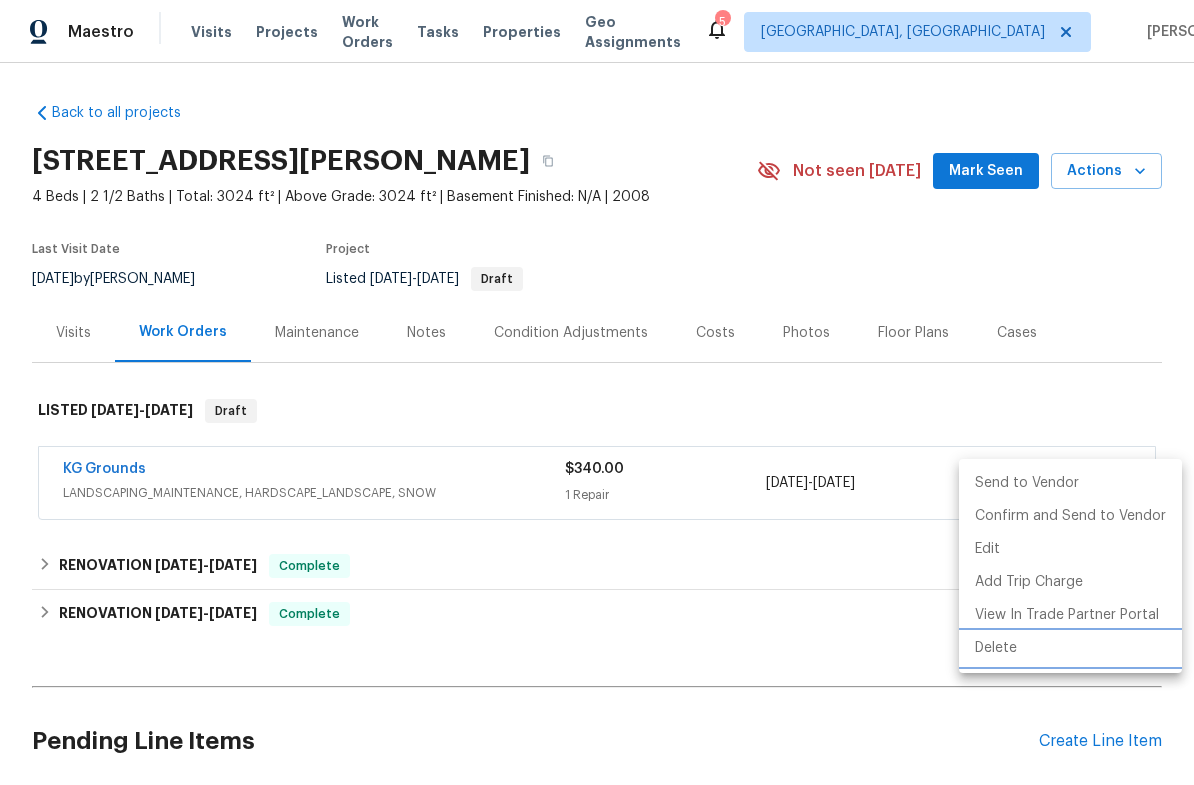 click on "Delete" at bounding box center (1070, 648) 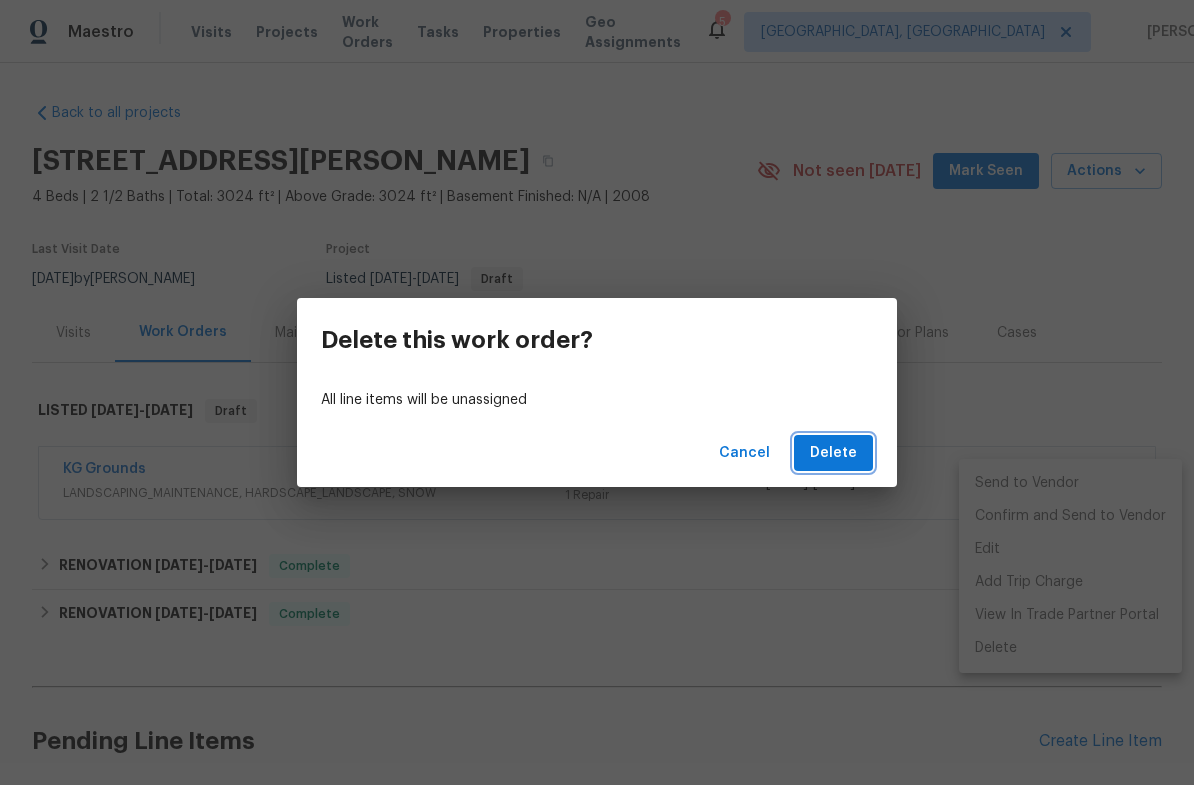 click on "Delete" at bounding box center (833, 453) 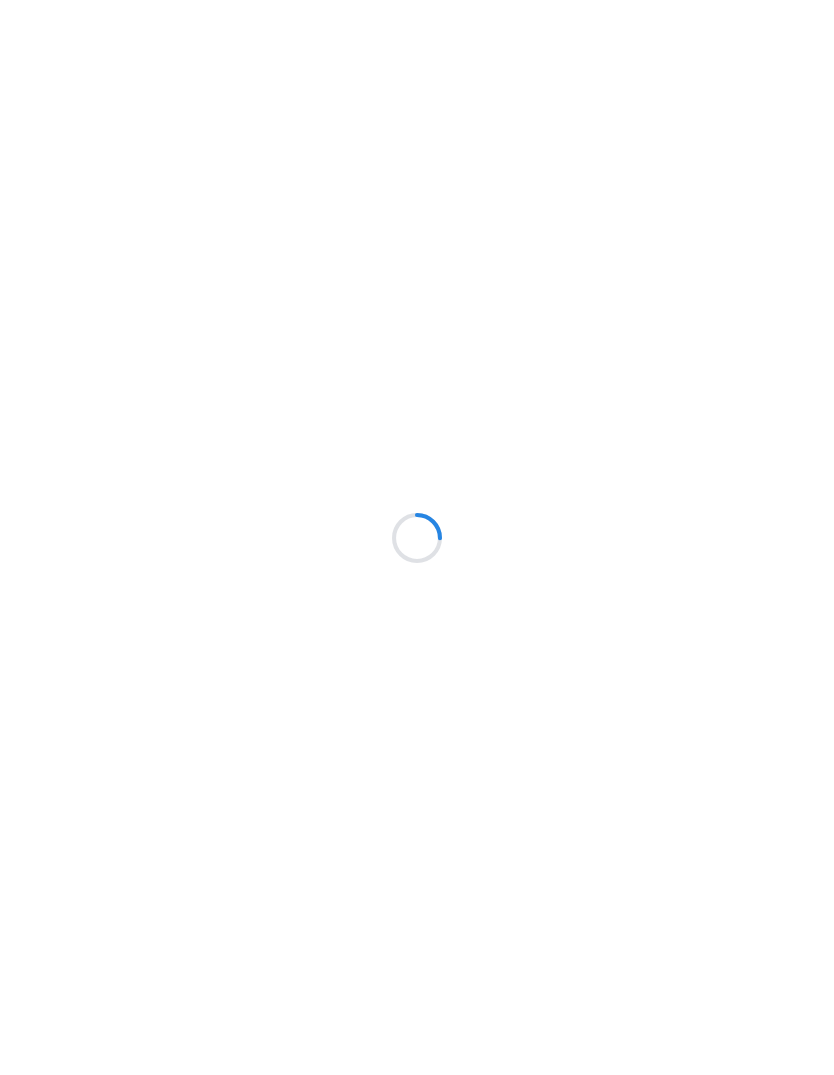 scroll, scrollTop: 0, scrollLeft: 0, axis: both 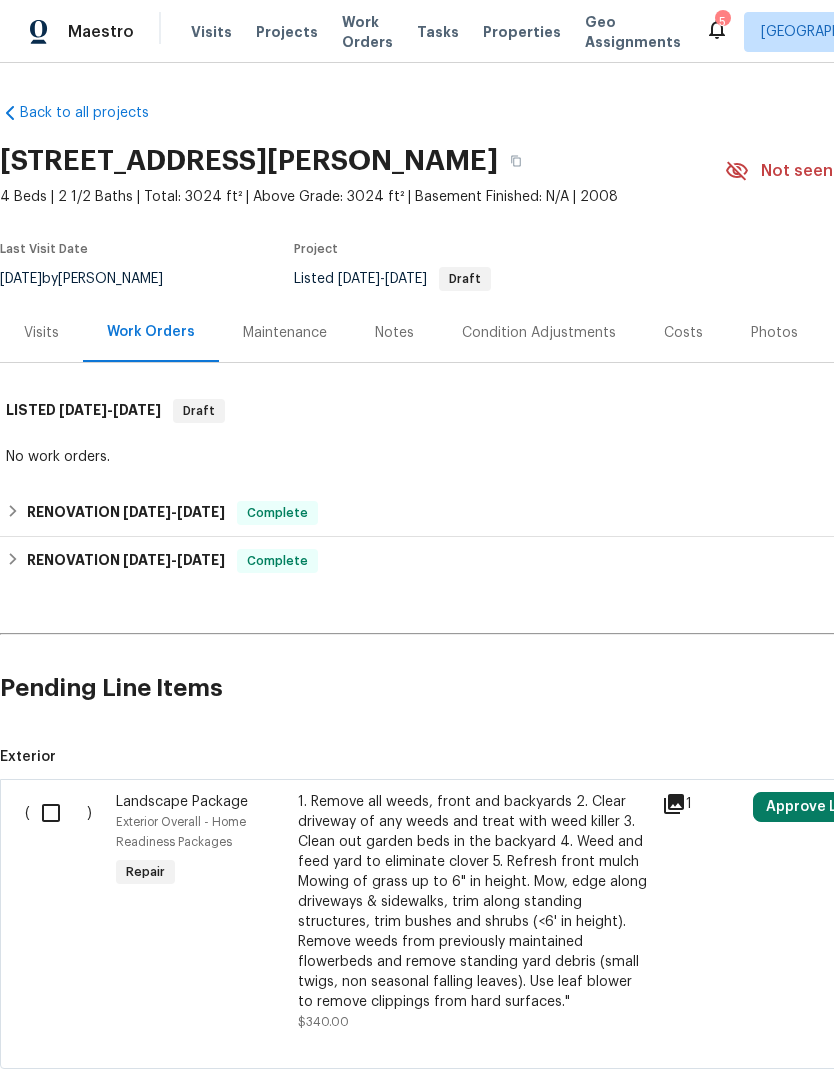 click at bounding box center (58, 813) 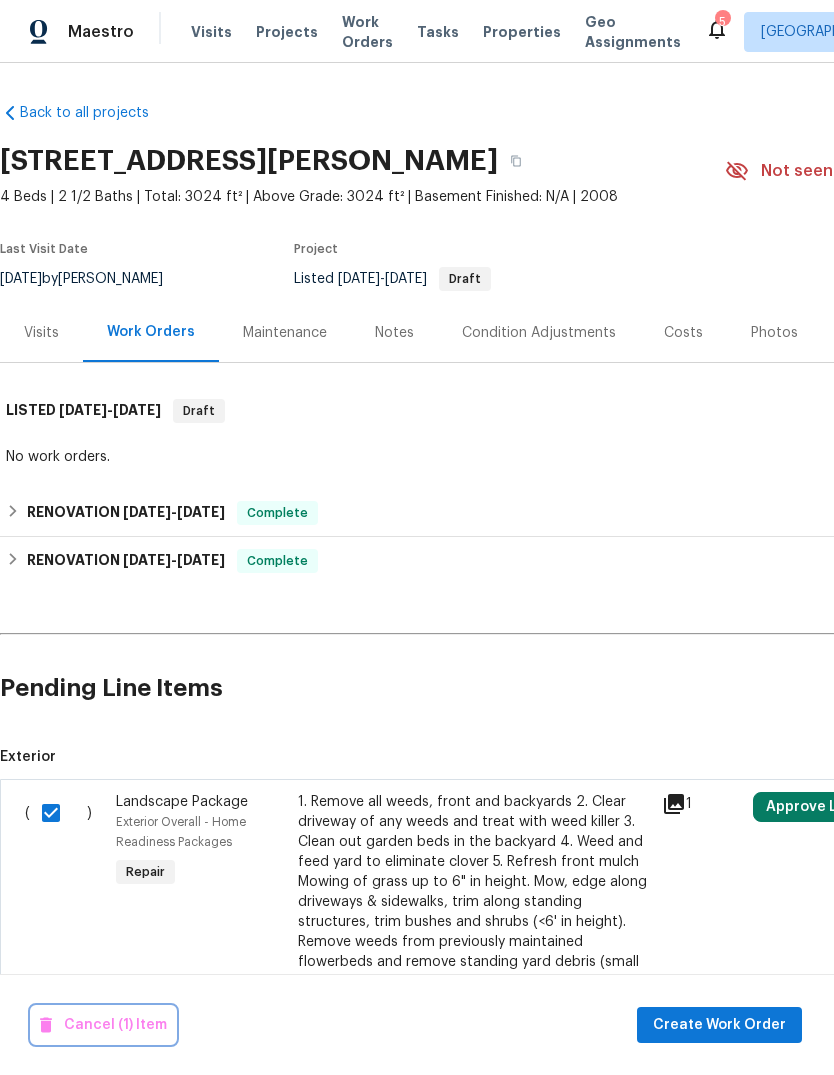 click on "Cancel (1) Item" at bounding box center [103, 1025] 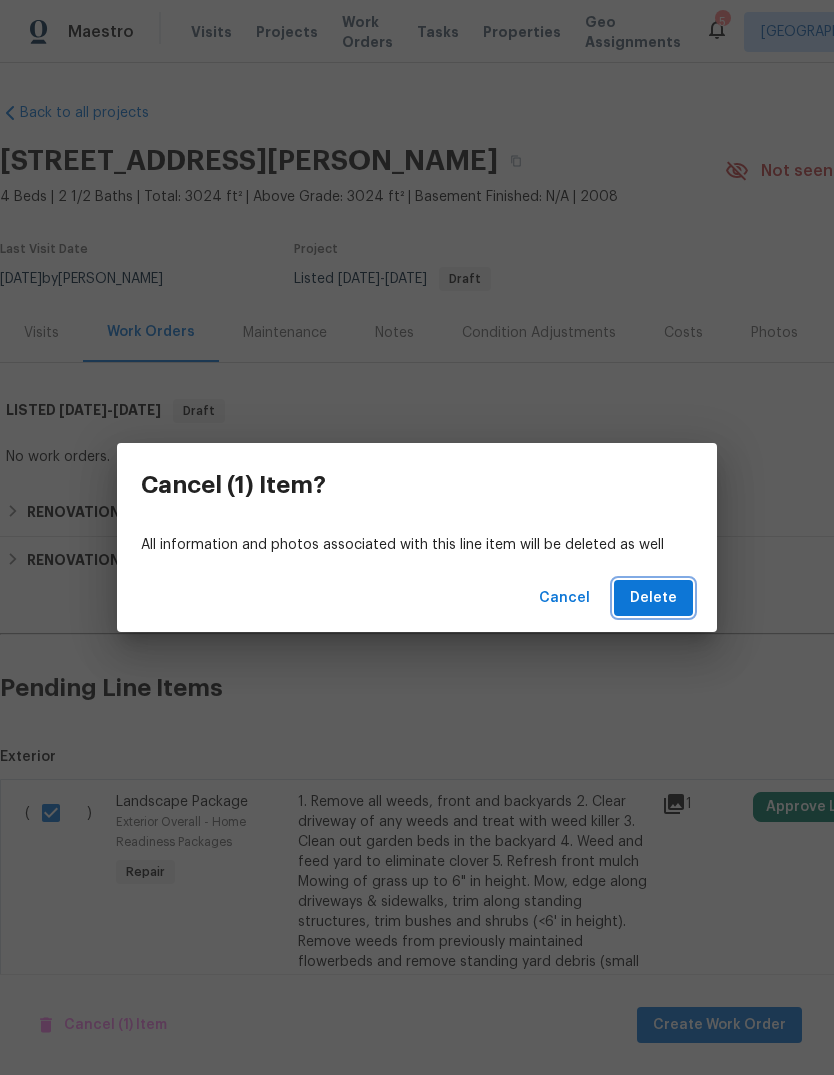 click on "Delete" at bounding box center [653, 598] 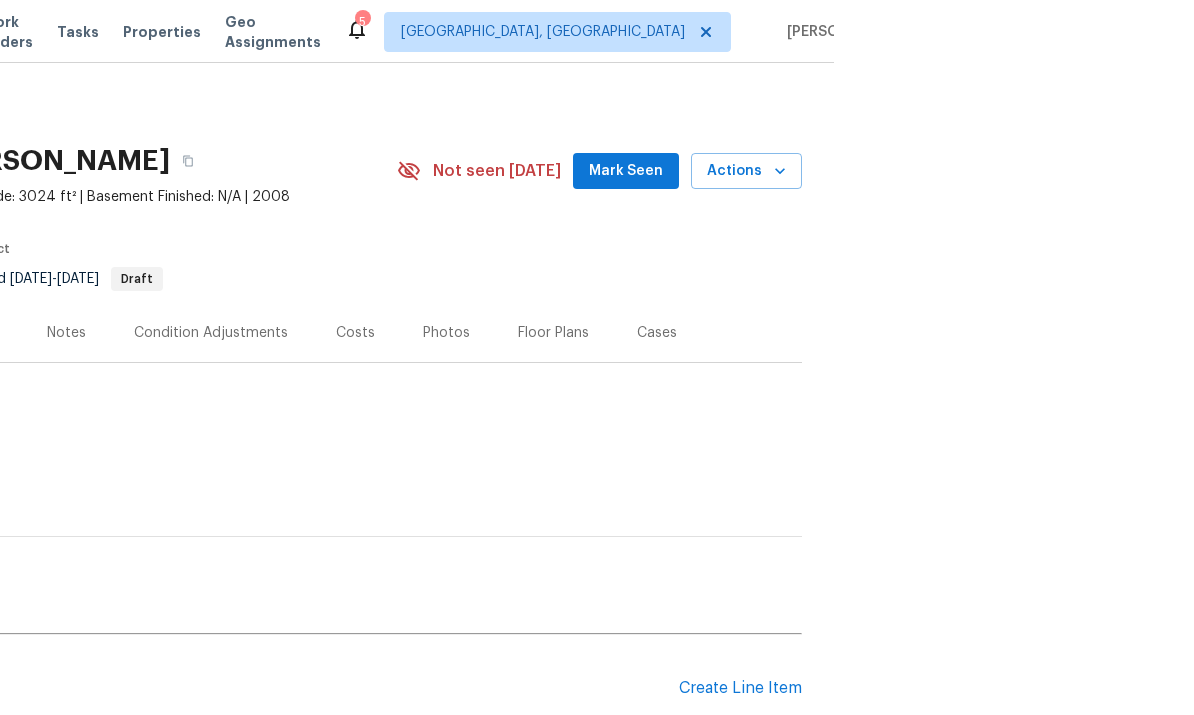 scroll, scrollTop: 0, scrollLeft: 0, axis: both 